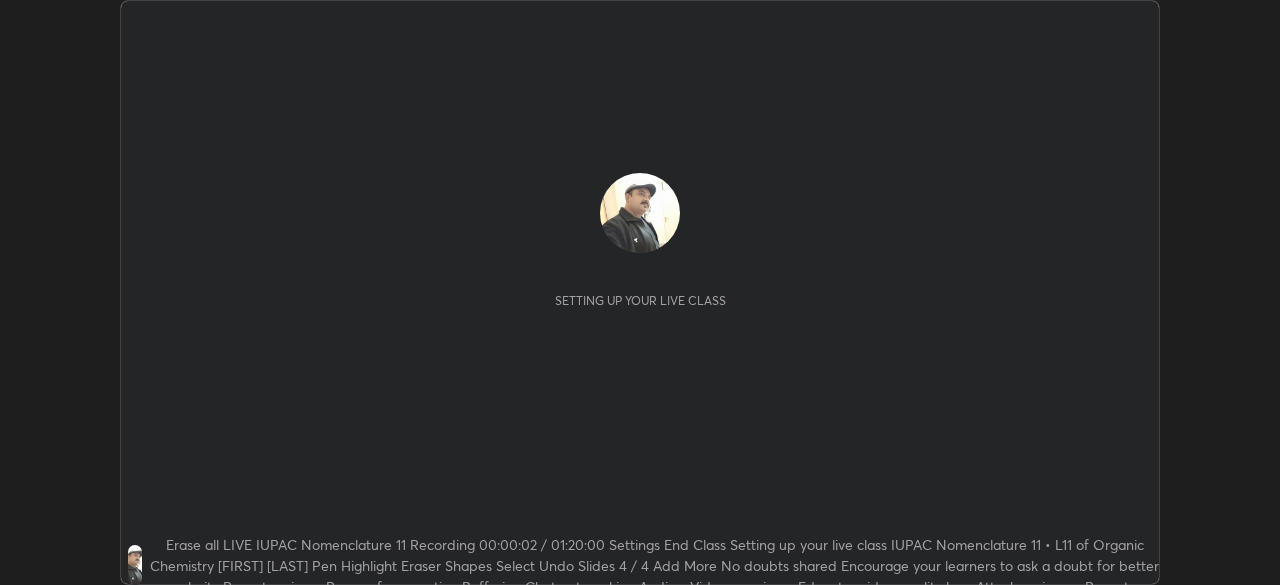 scroll, scrollTop: 0, scrollLeft: 0, axis: both 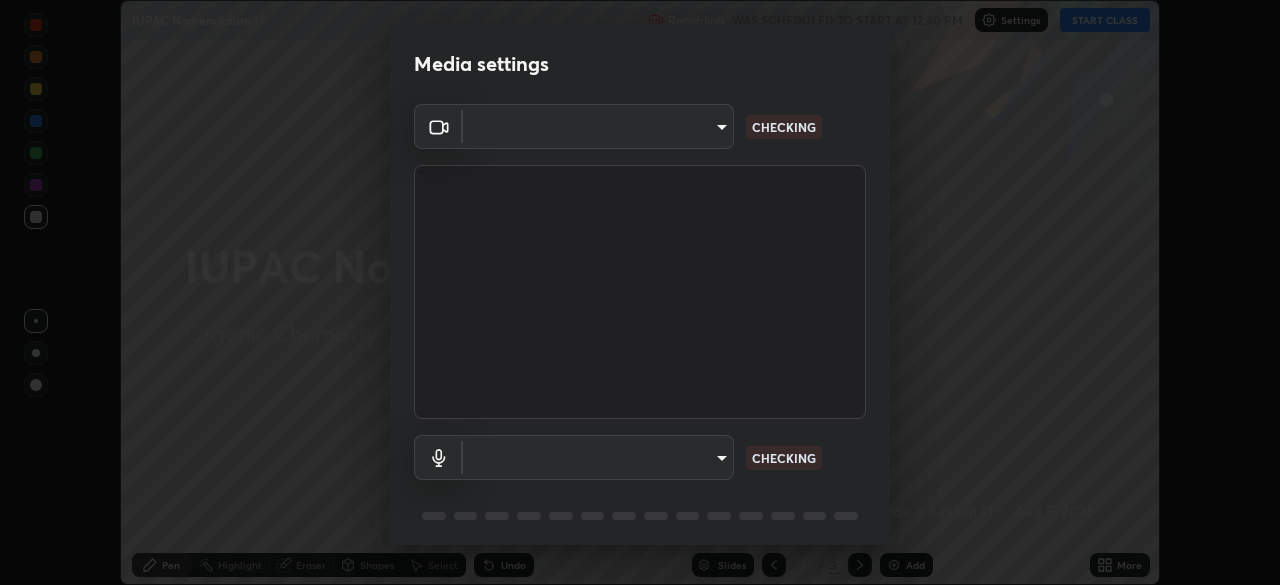 click on "Erase all IUPAC Nomenclature 11 Recording WAS SCHEDULED TO START AT  12:40 PM Settings START CLASS Setting up your live class IUPAC Nomenclature 11 • L11 of Organic Chemistry [FIRST] [LAST] Pen Highlight Eraser Shapes Select Undo Slides 3 / 3 Add More No doubts shared Encourage your learners to ask a doubt for better clarity Report an issue Reason for reporting Buffering Chat not working Audio - Video sync issue Educator video quality low ​ Attach an image Report Media settings ​ CHECKING ​ CHECKING 1 / 5 Next" at bounding box center [640, 292] 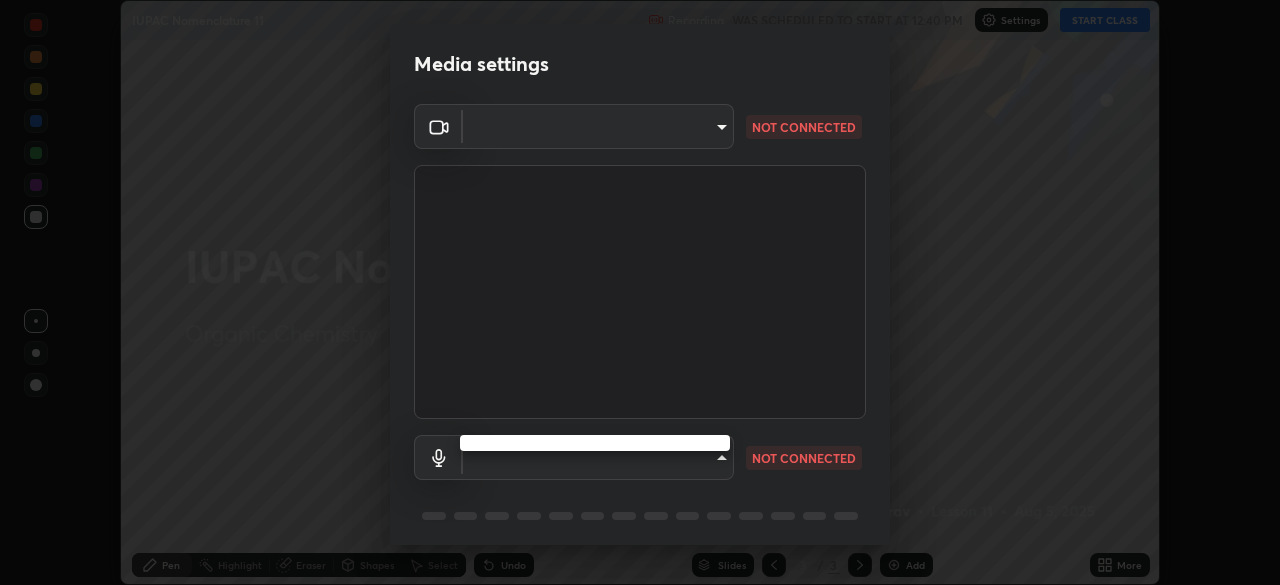 type on "3c4be69abd8bb188fc60b7a87b38b9327546bf8dc7ab004798ed2a43d01158aa" 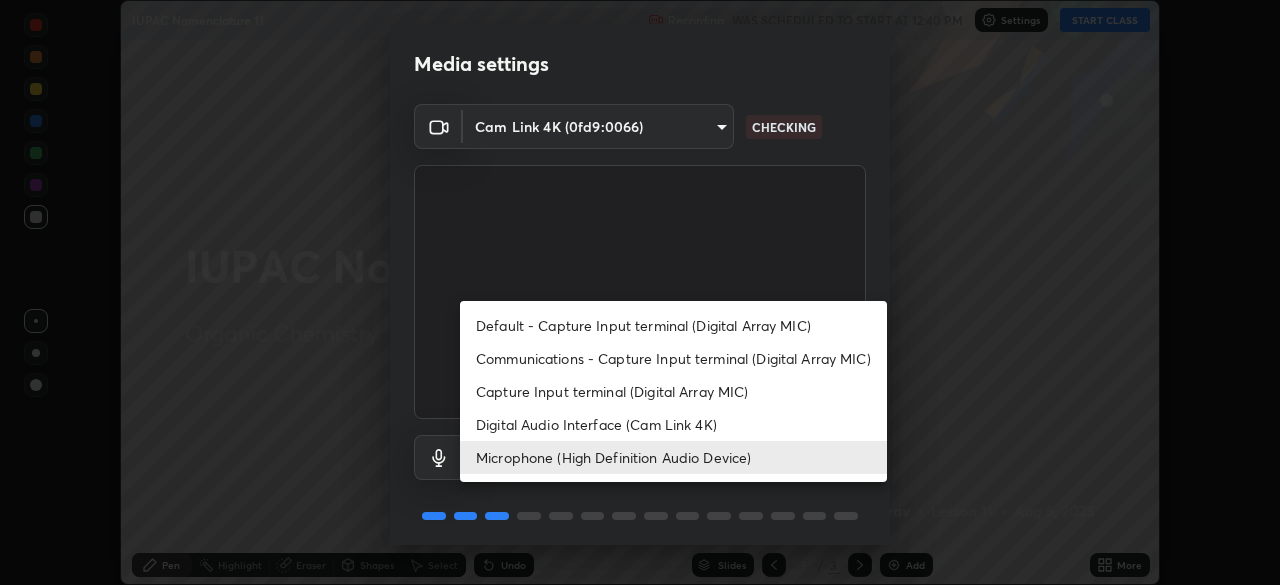 click on "Microphone (High Definition Audio Device)" at bounding box center [673, 457] 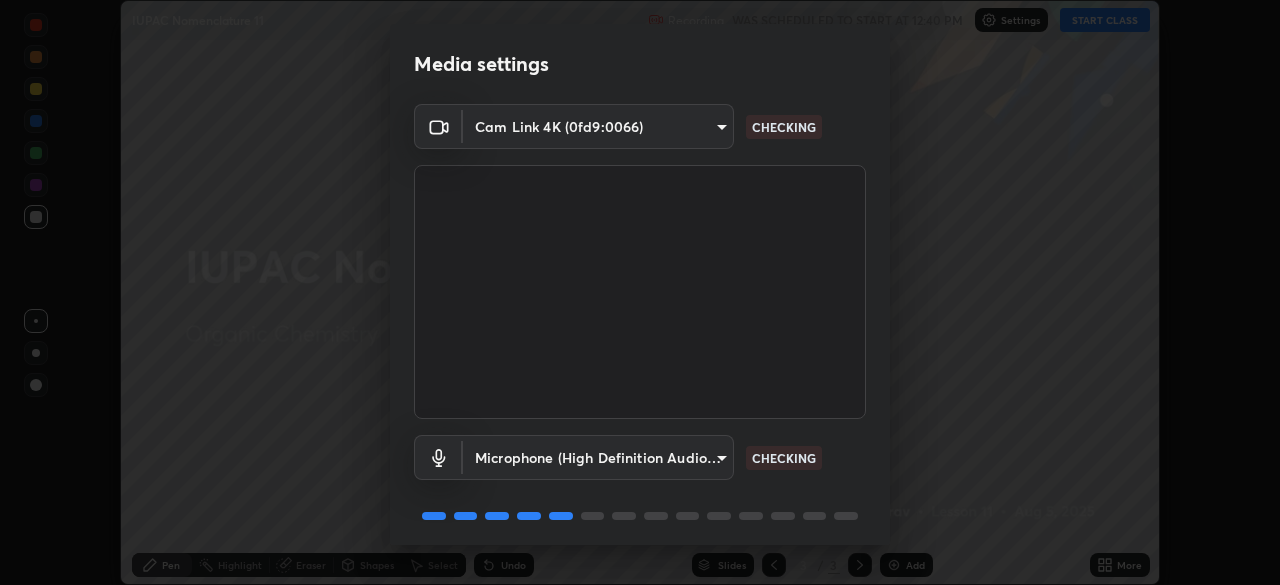 scroll, scrollTop: 71, scrollLeft: 0, axis: vertical 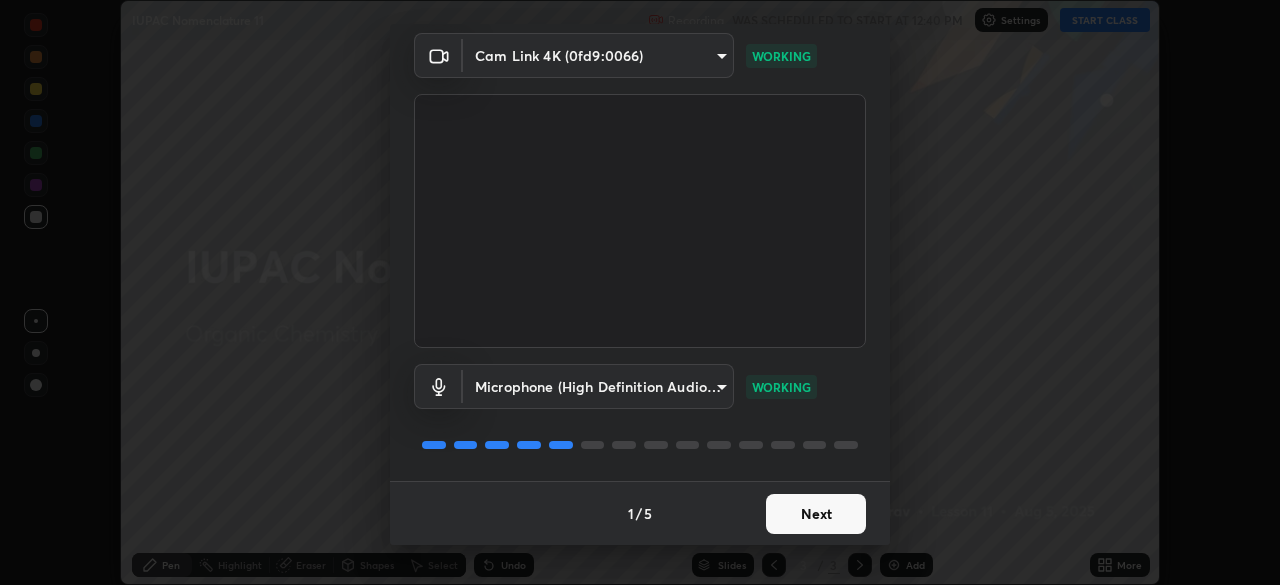 click on "Next" at bounding box center [816, 514] 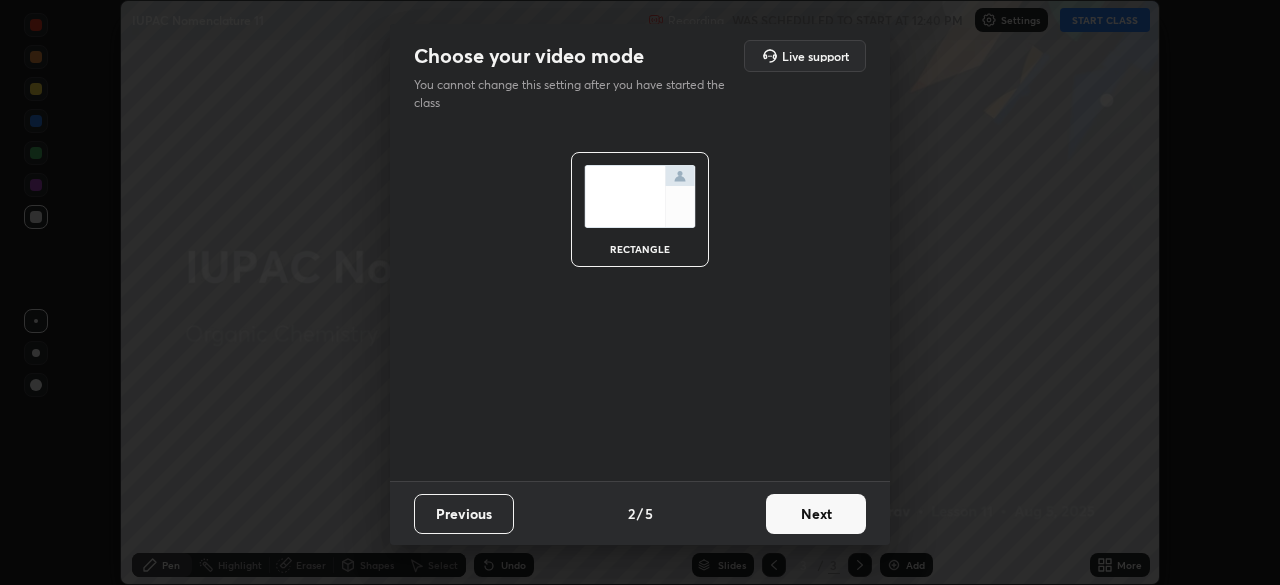 scroll, scrollTop: 0, scrollLeft: 0, axis: both 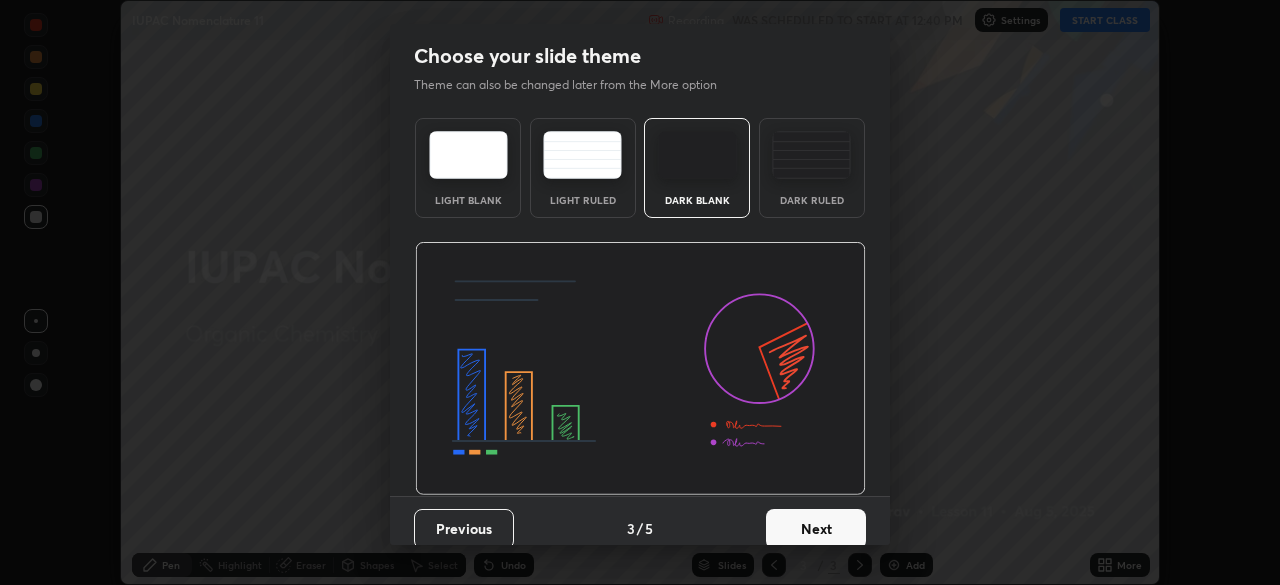 click on "Next" at bounding box center (816, 529) 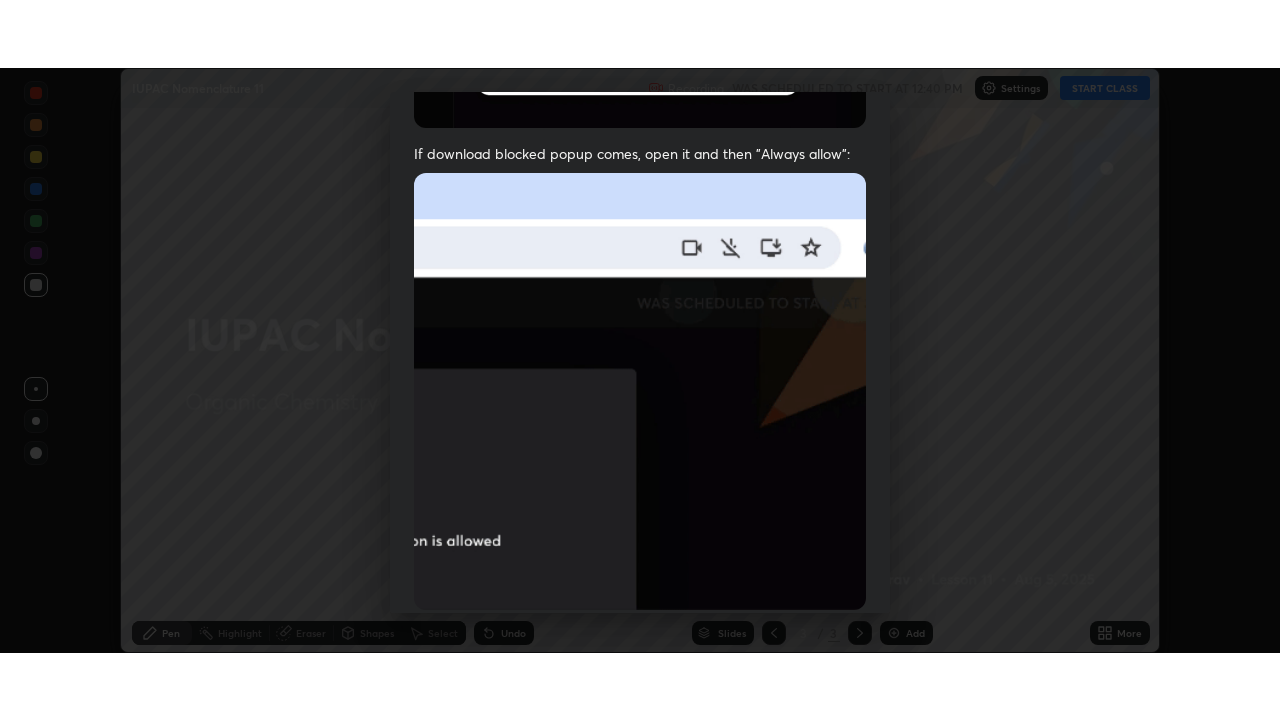 scroll, scrollTop: 479, scrollLeft: 0, axis: vertical 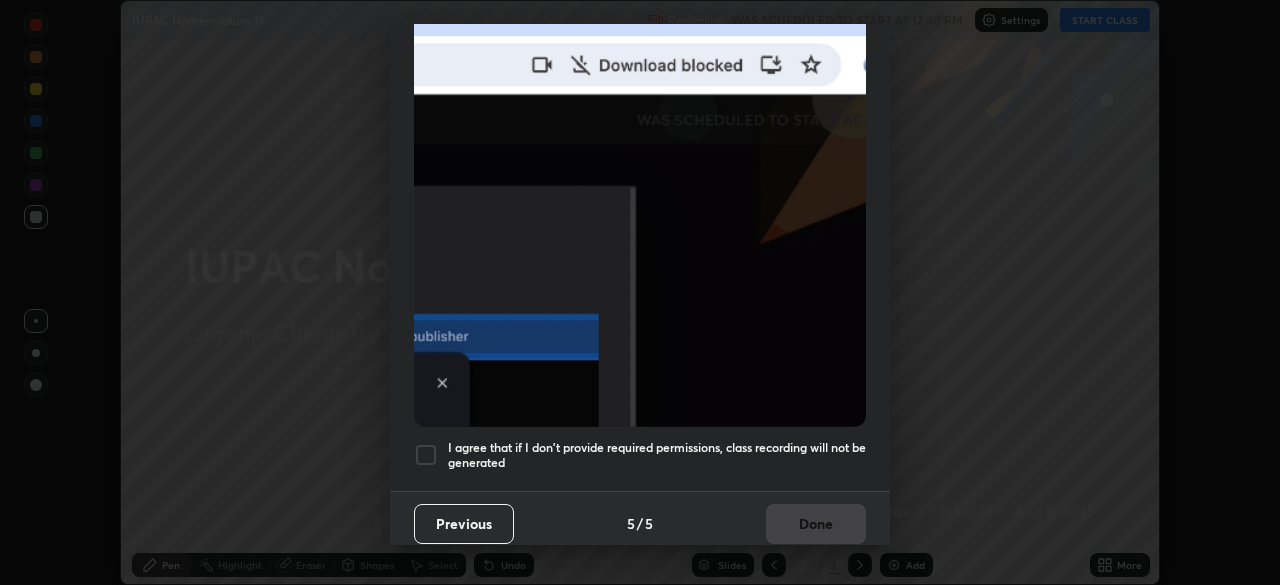 click on "I agree that if I don't provide required permissions, class recording will not be generated" at bounding box center (657, 455) 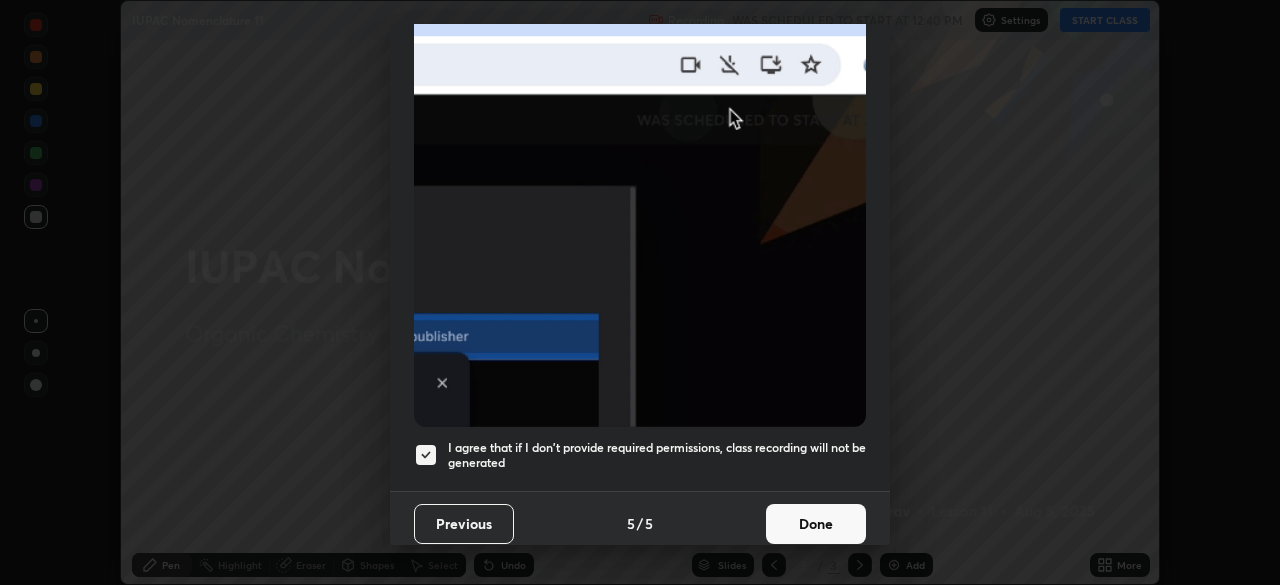 click on "Done" at bounding box center [816, 524] 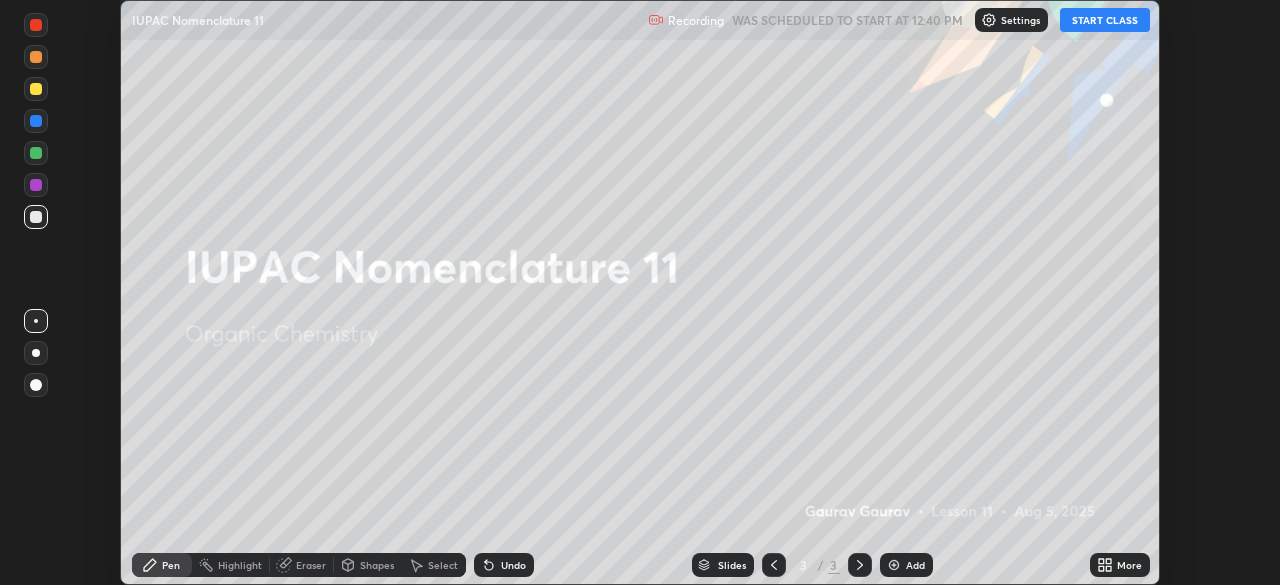 click on "START CLASS" at bounding box center [1105, 20] 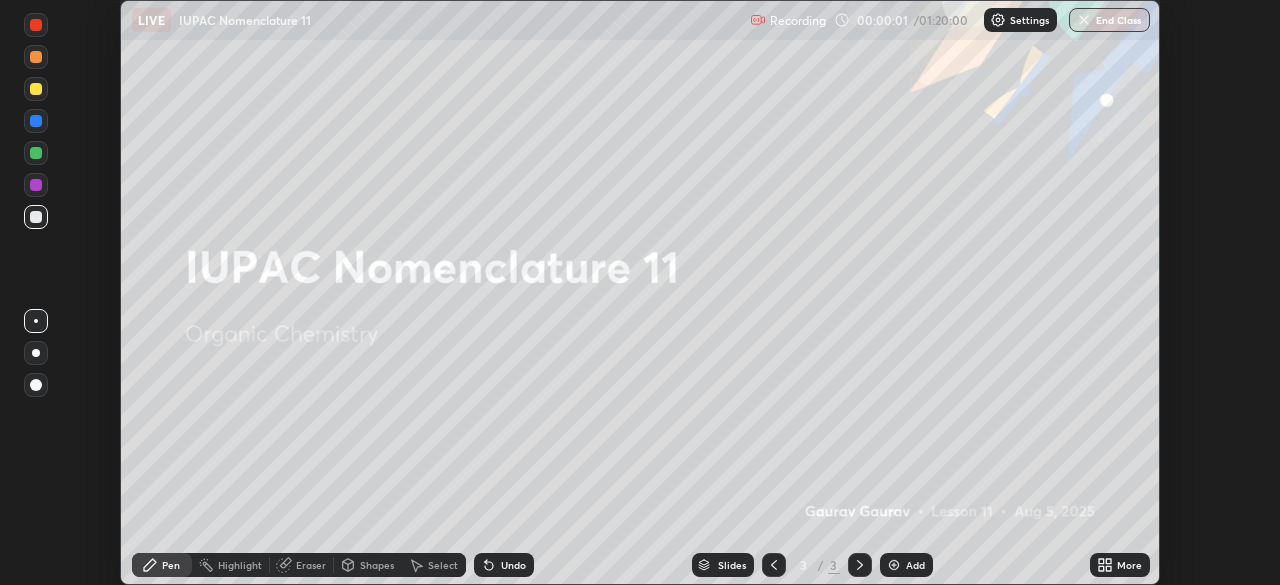 click at bounding box center (894, 565) 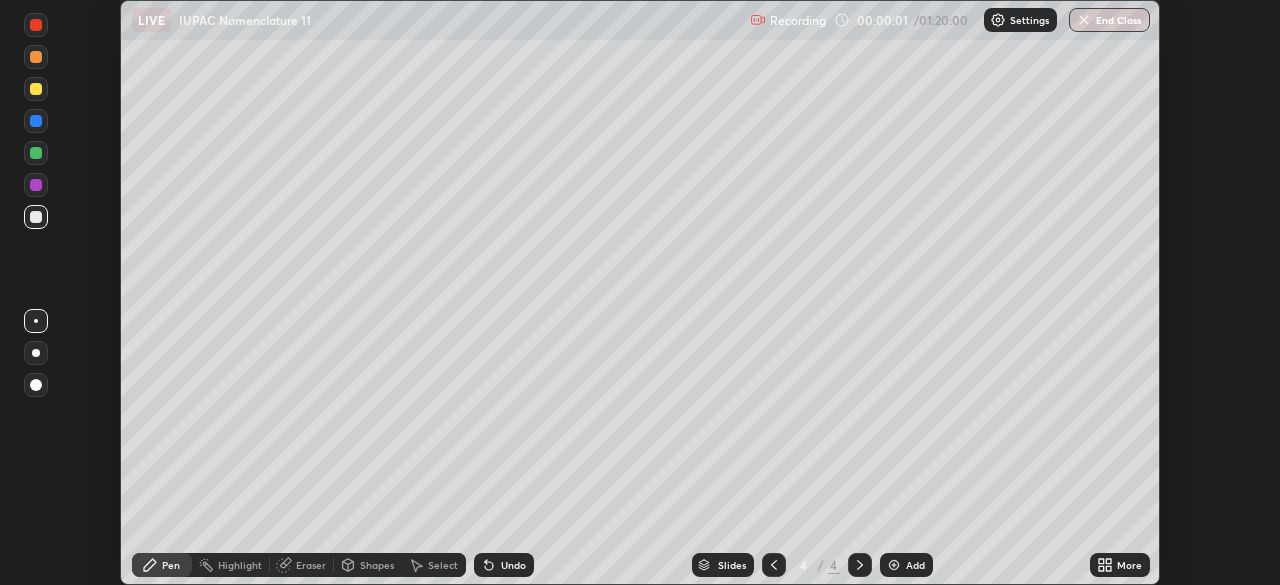 click 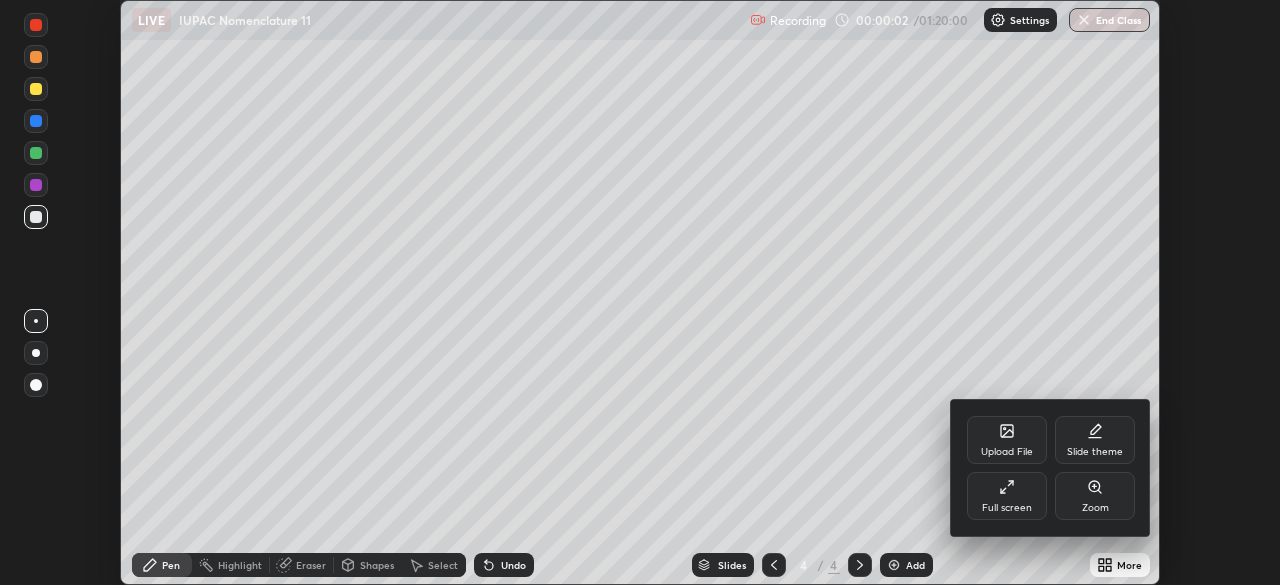 click 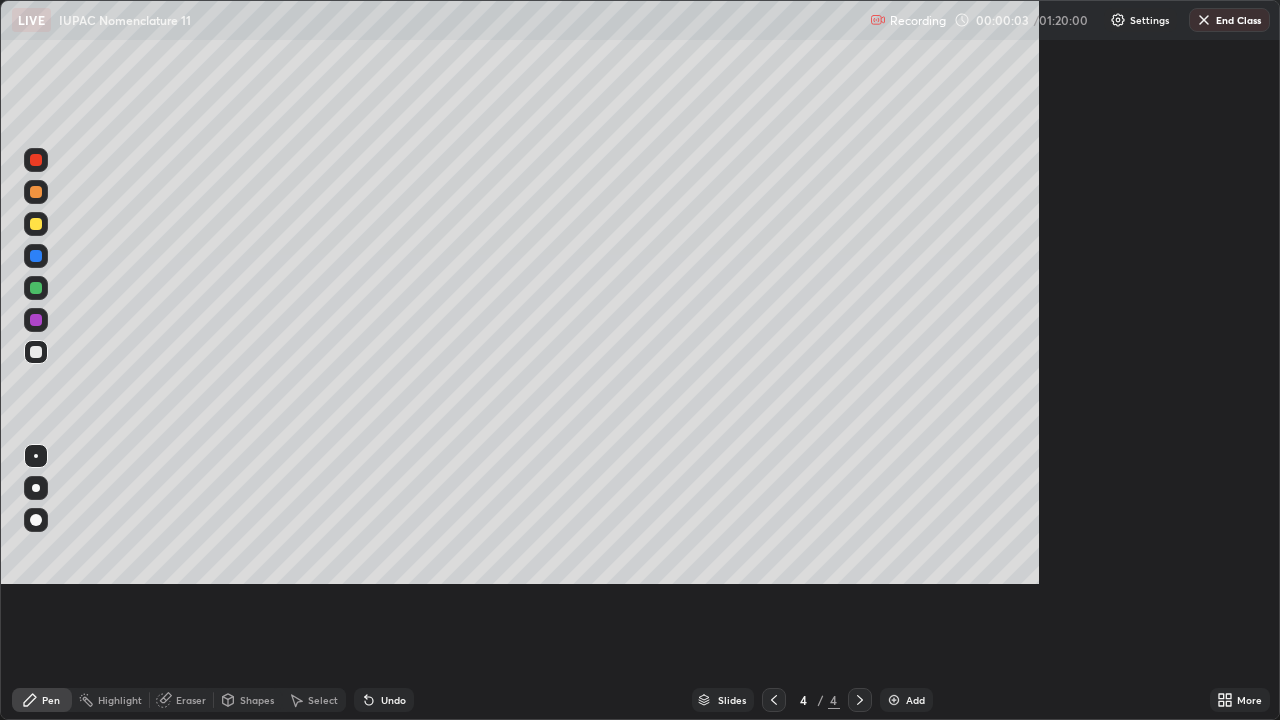 scroll, scrollTop: 99280, scrollLeft: 98720, axis: both 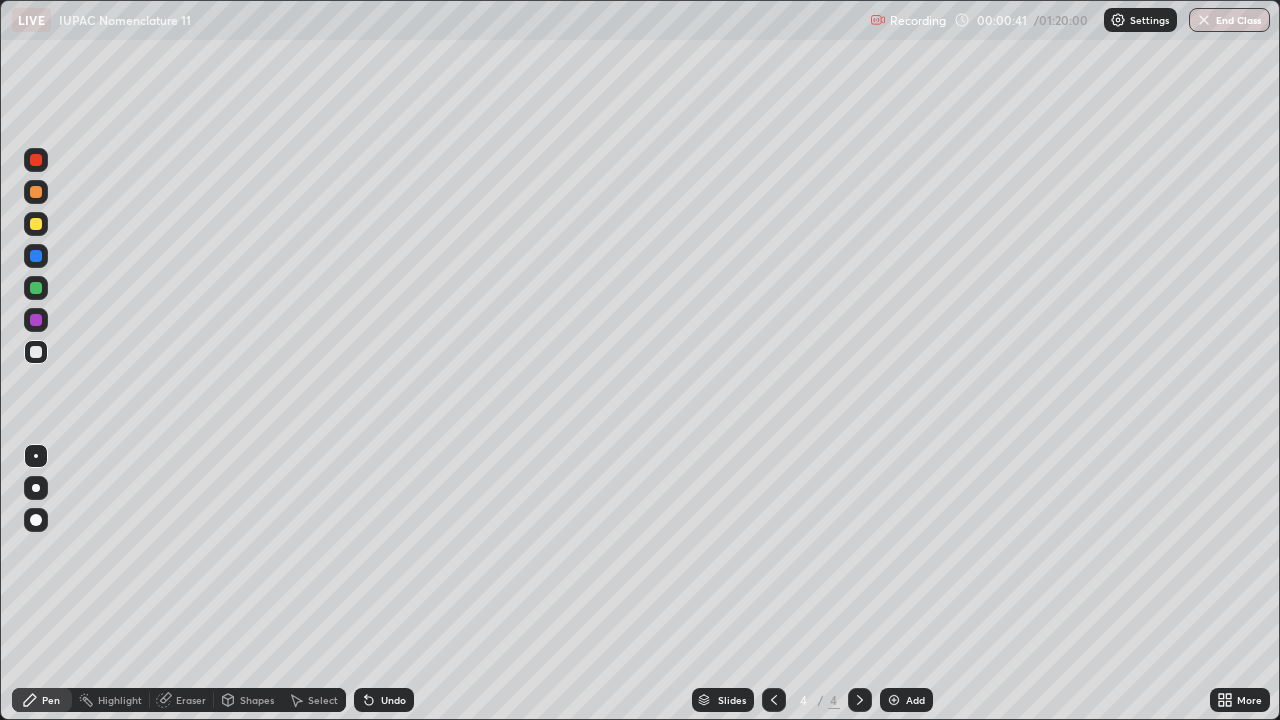click on "Undo" at bounding box center (393, 700) 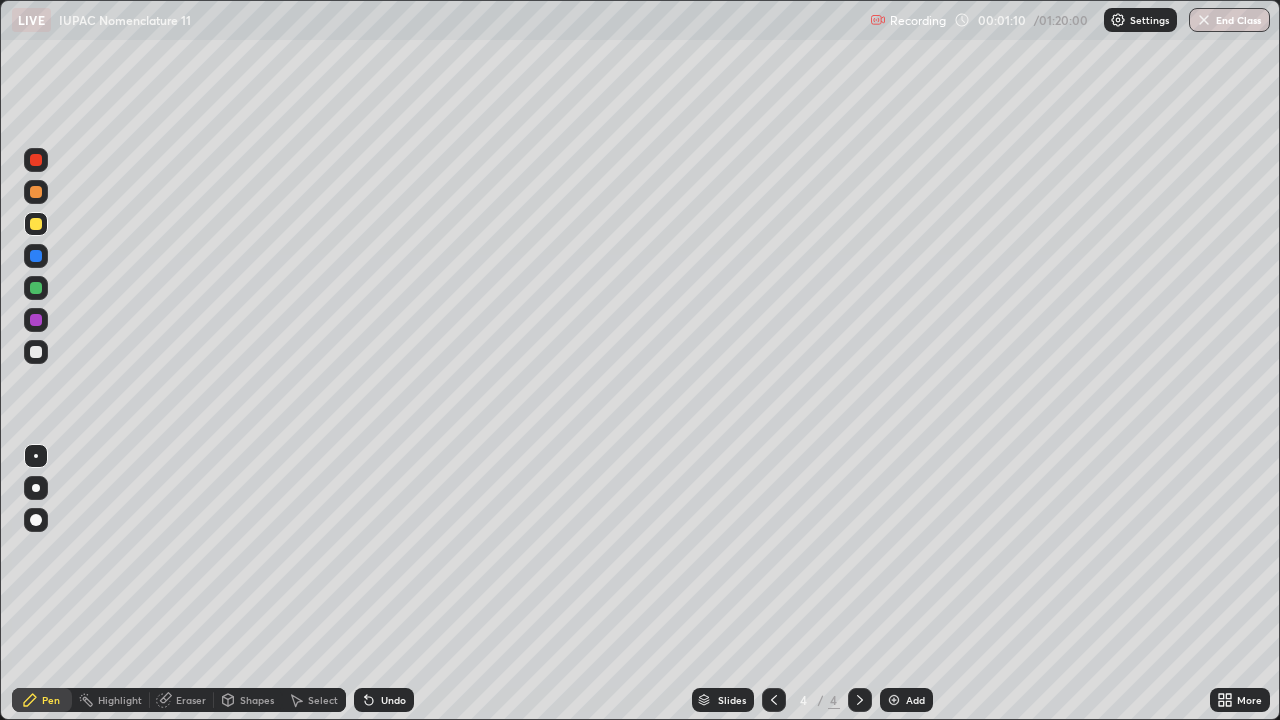 click at bounding box center (36, 352) 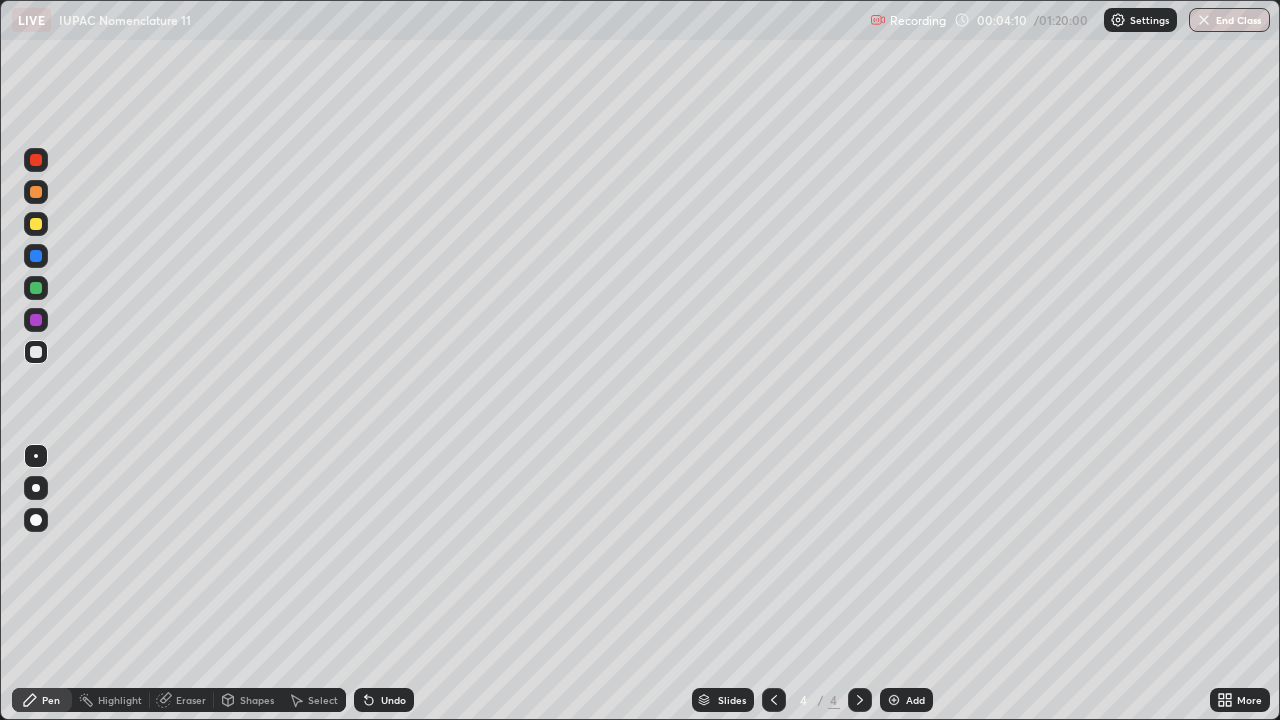 click at bounding box center (36, 224) 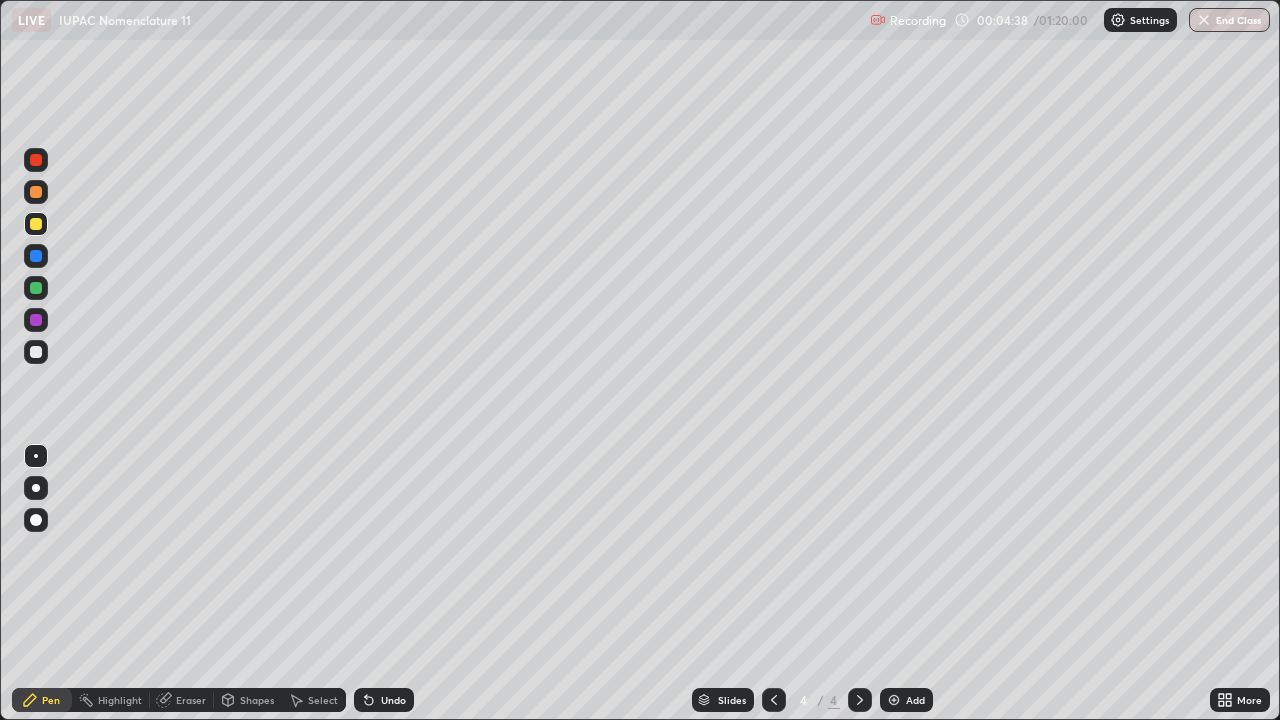 click on "Eraser" at bounding box center [191, 700] 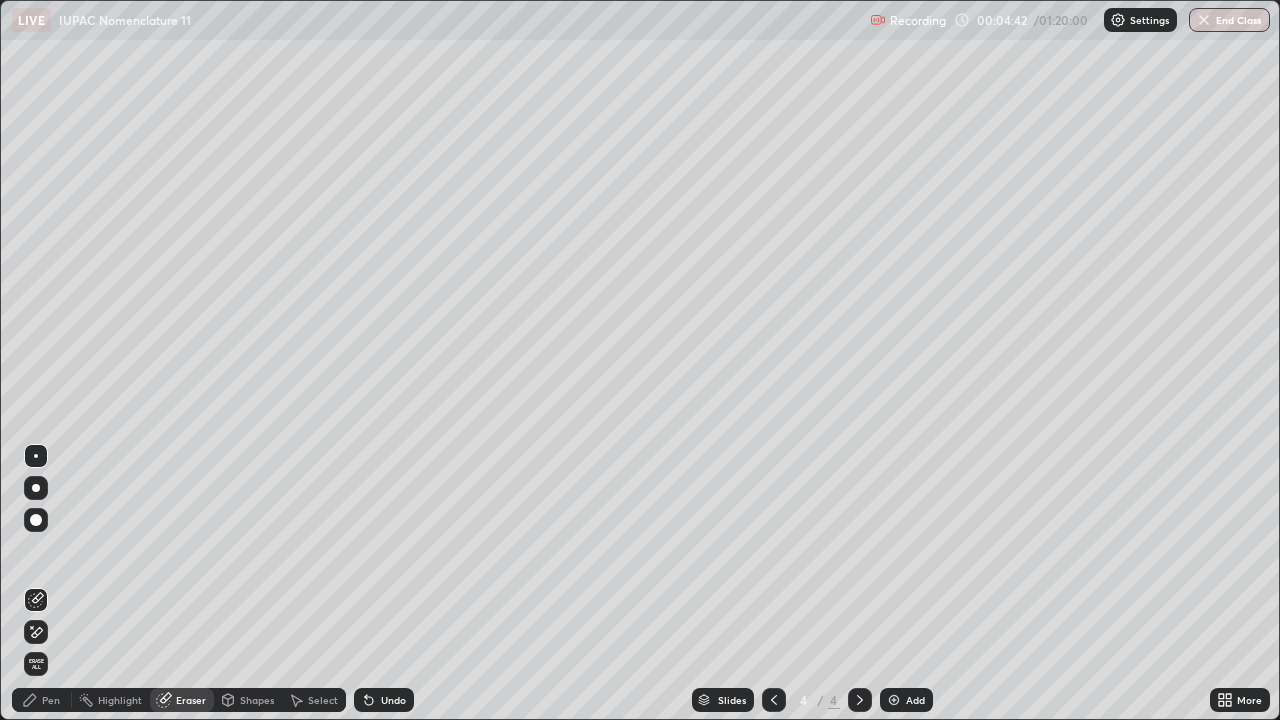 click on "Pen" at bounding box center [51, 700] 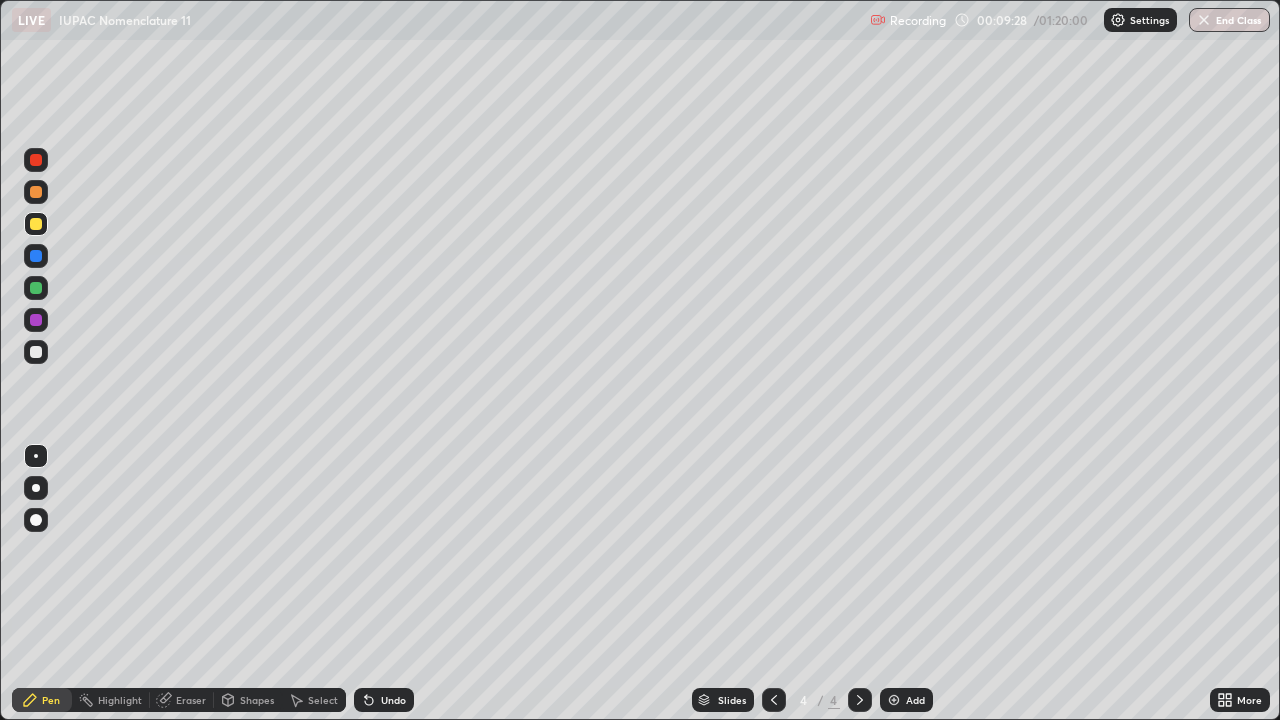 click on "Add" at bounding box center [906, 700] 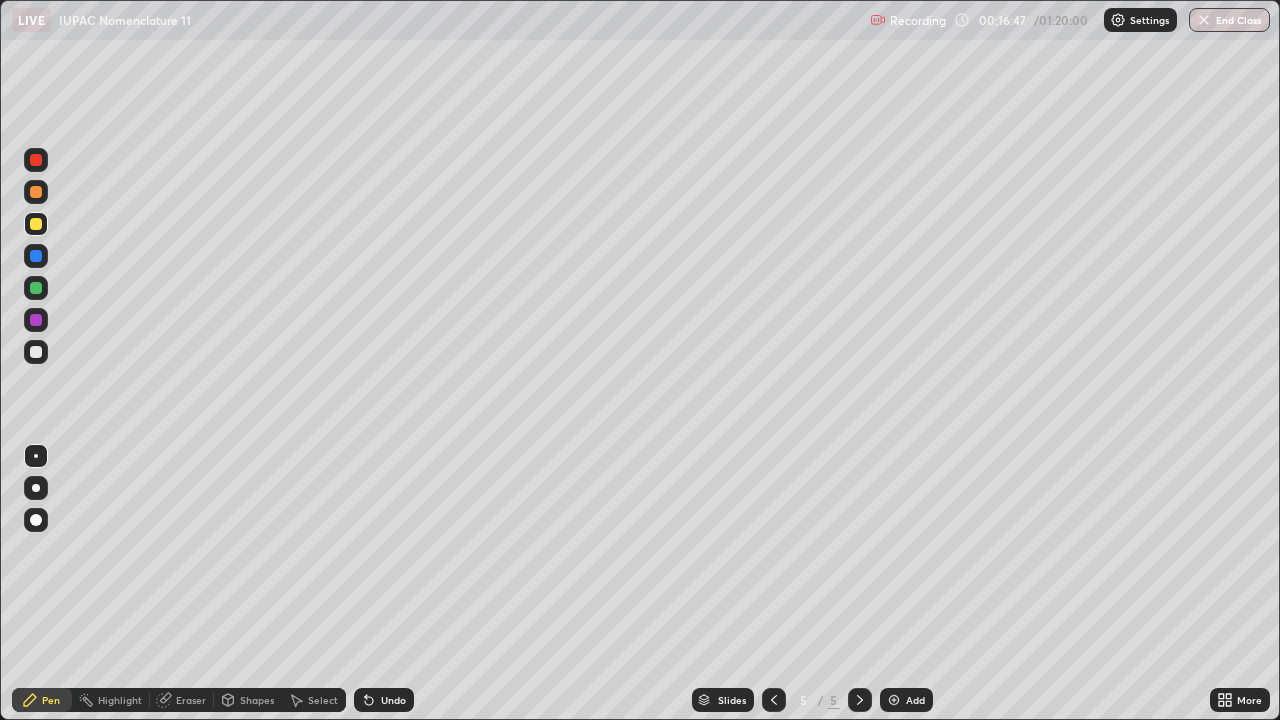 click on "Eraser" at bounding box center [191, 700] 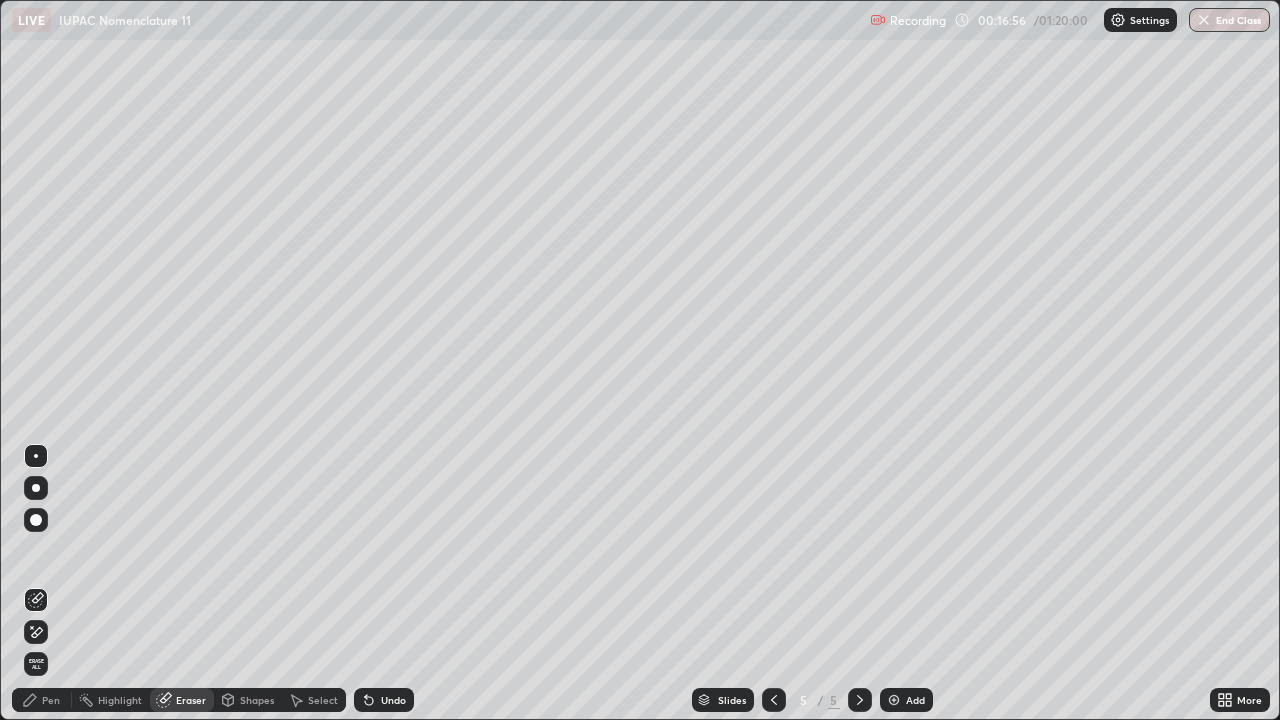 click on "Pen" at bounding box center [42, 700] 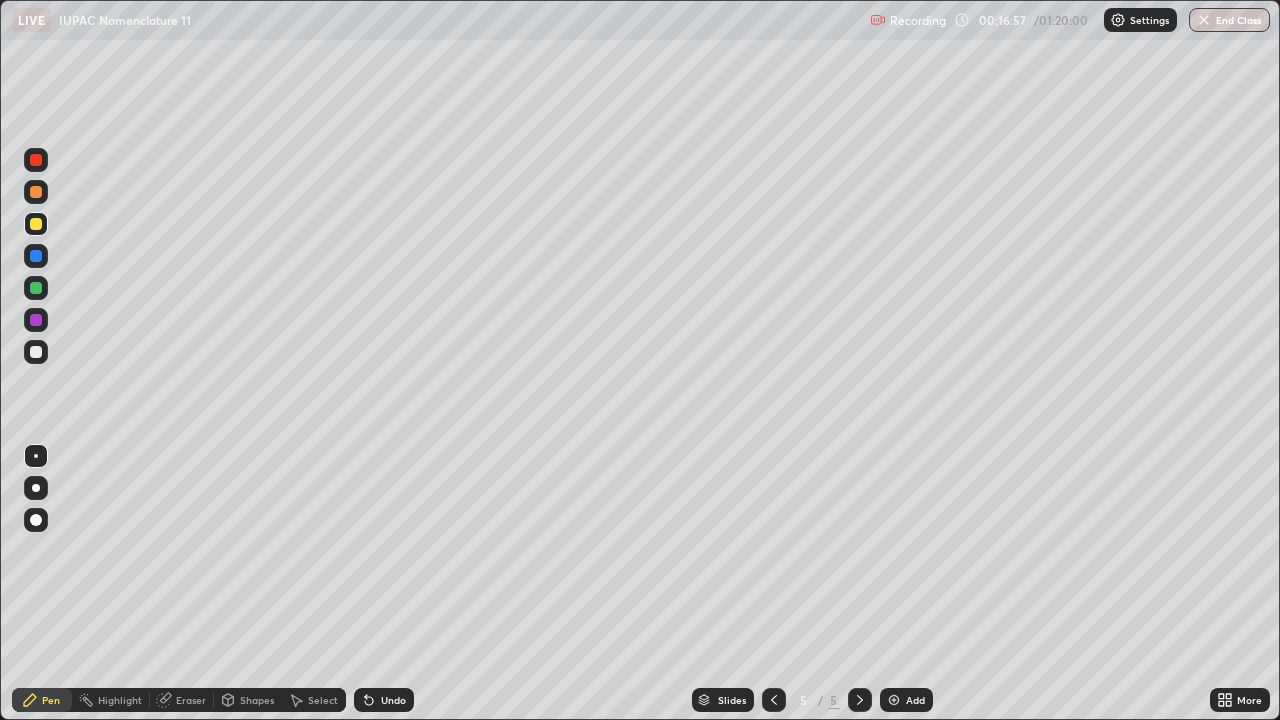 click at bounding box center [36, 352] 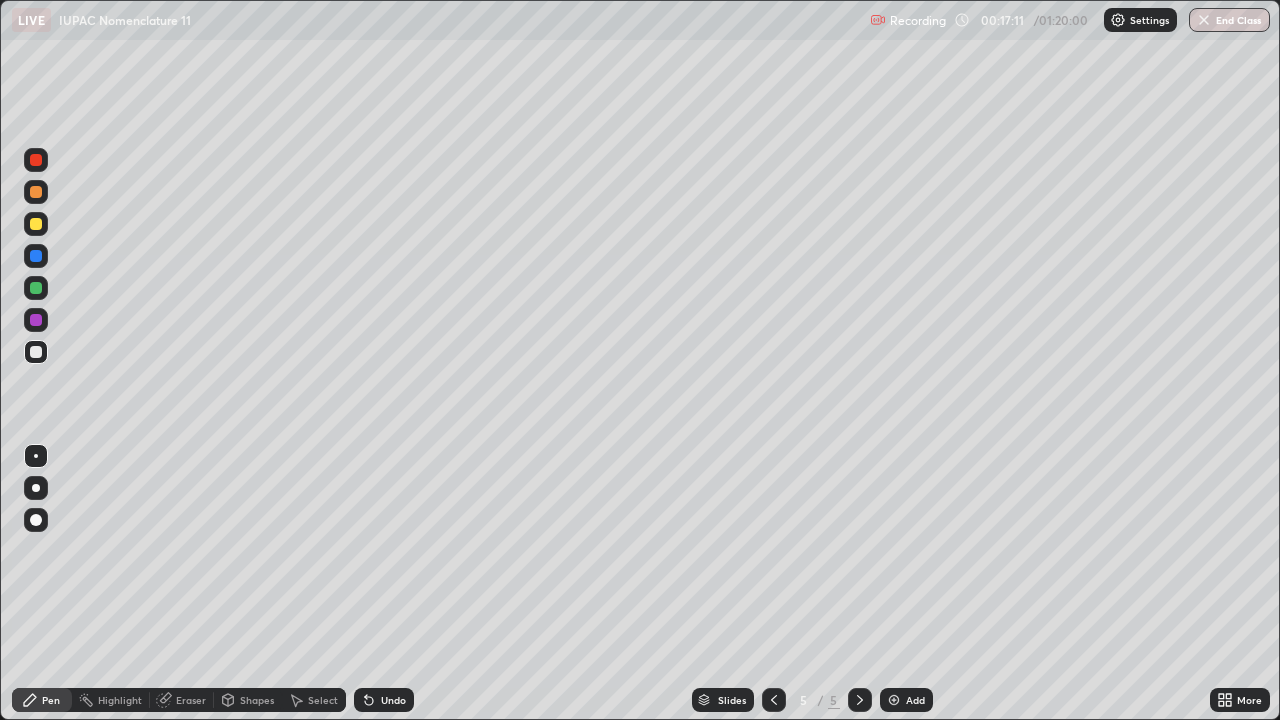 click at bounding box center [894, 700] 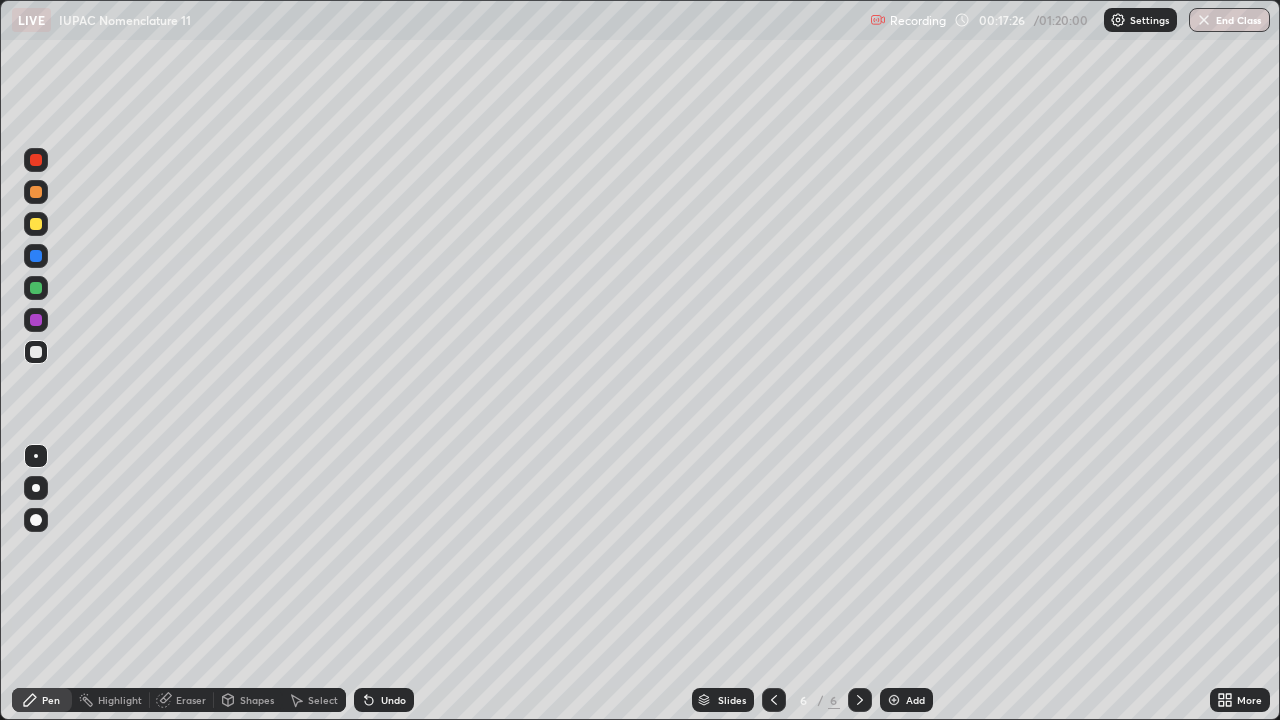 click at bounding box center (36, 224) 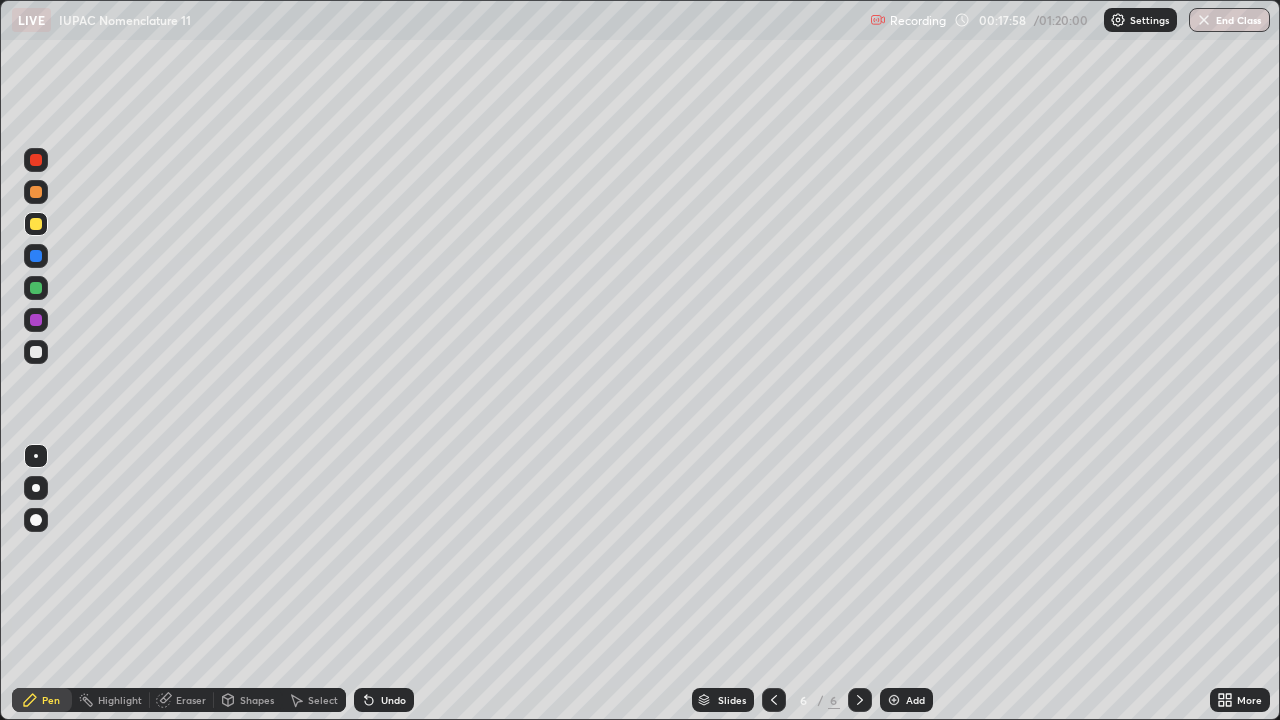 click 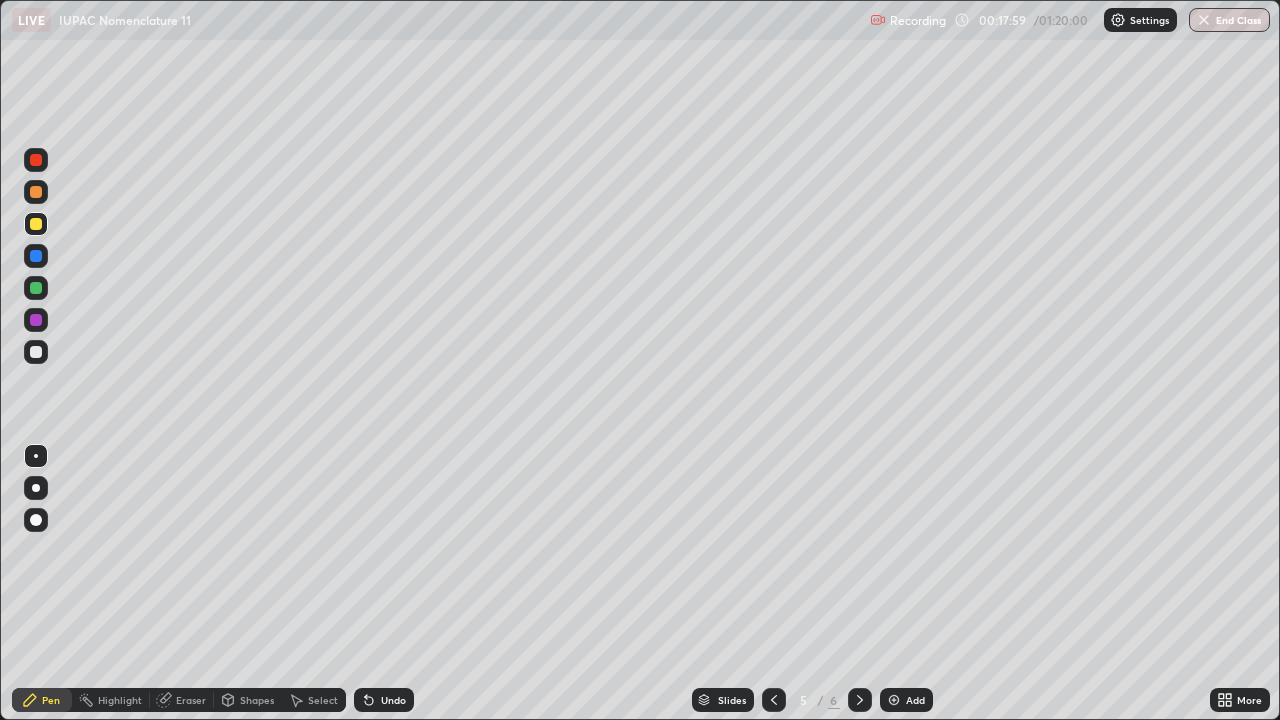 click at bounding box center [774, 700] 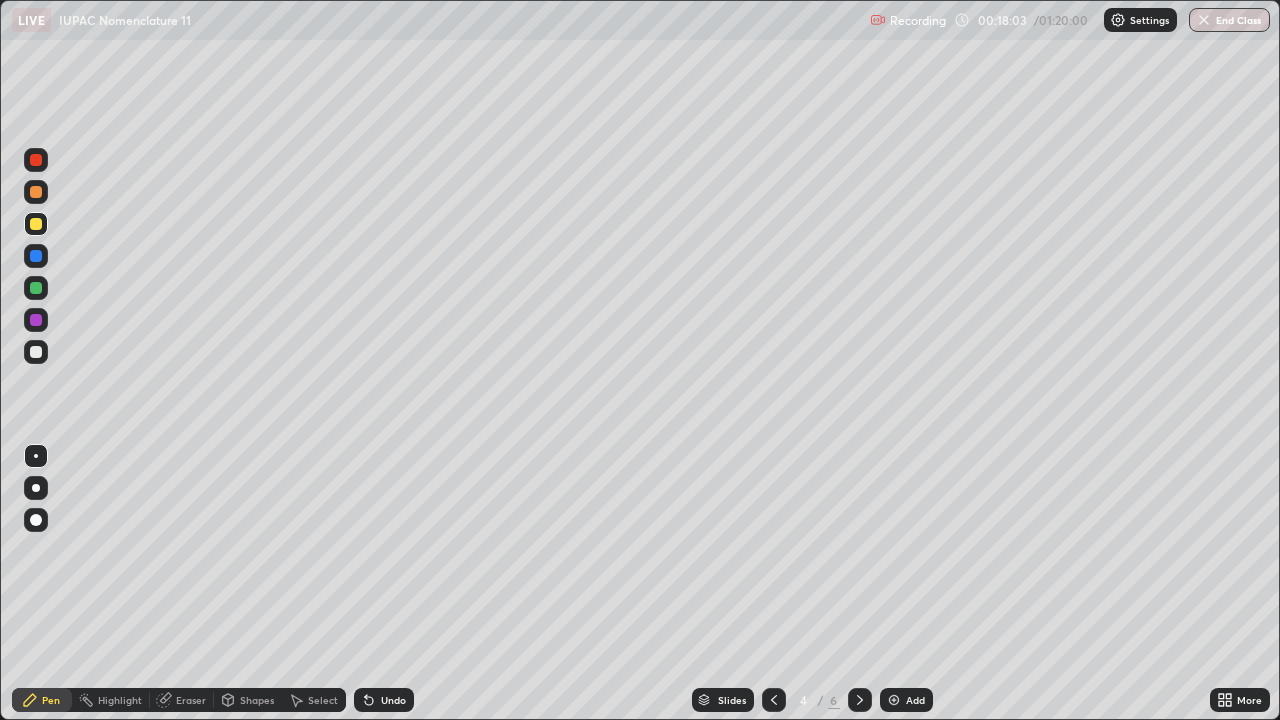 click 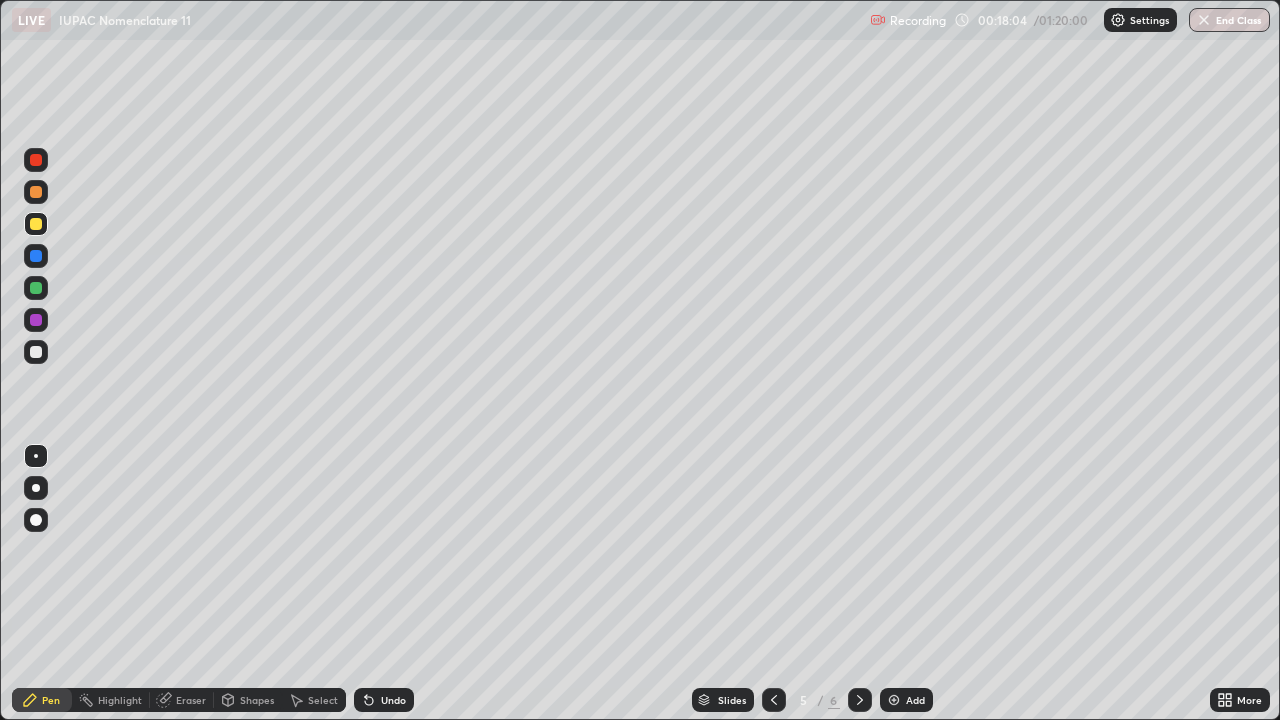 click 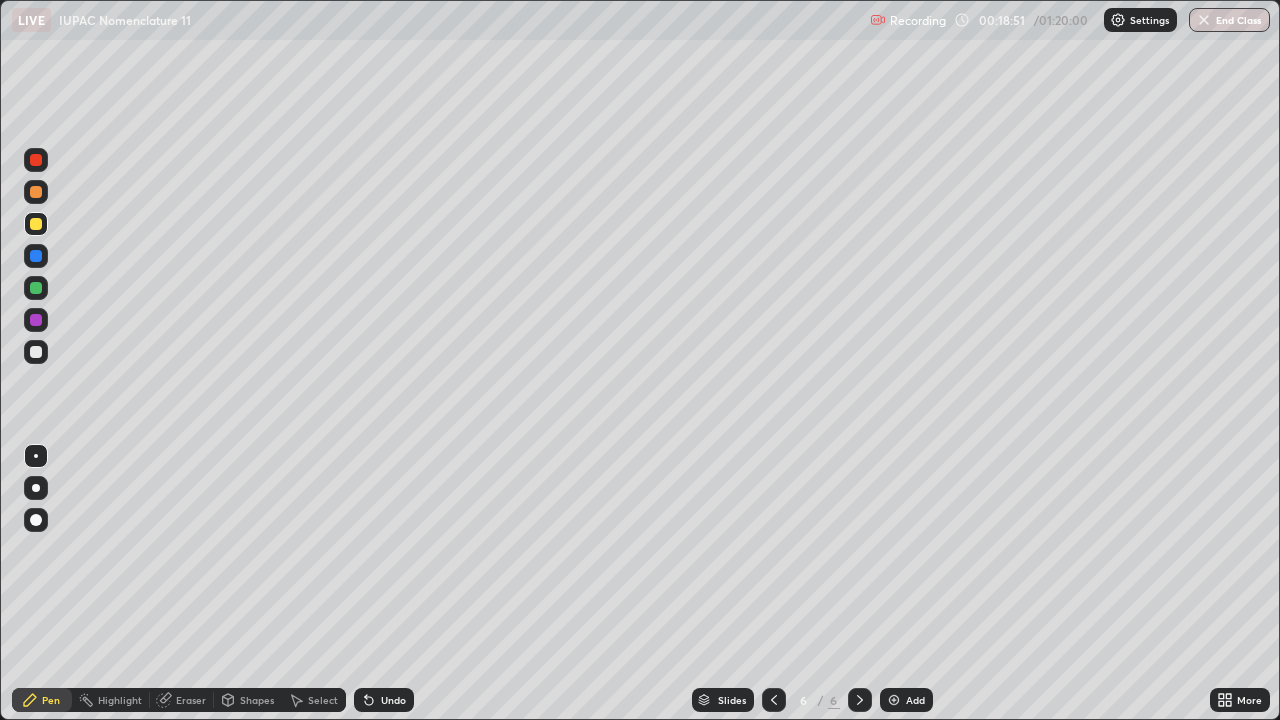 click at bounding box center (36, 352) 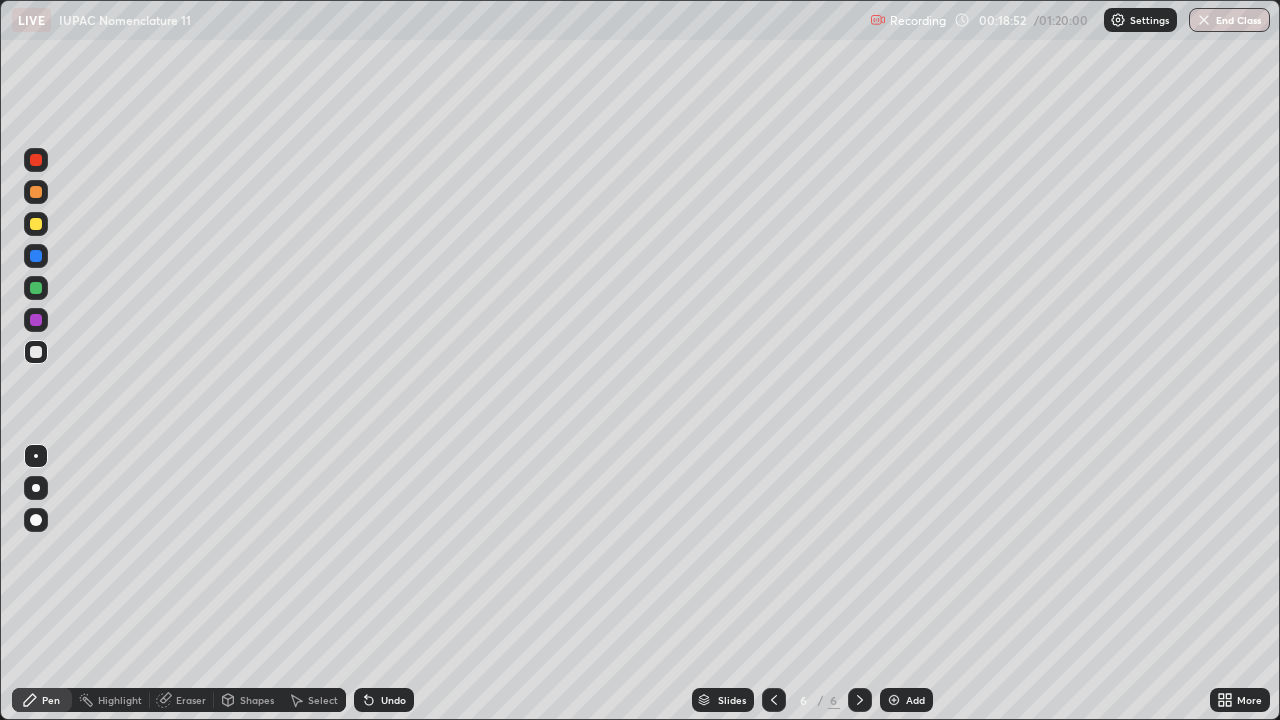 click at bounding box center (36, 224) 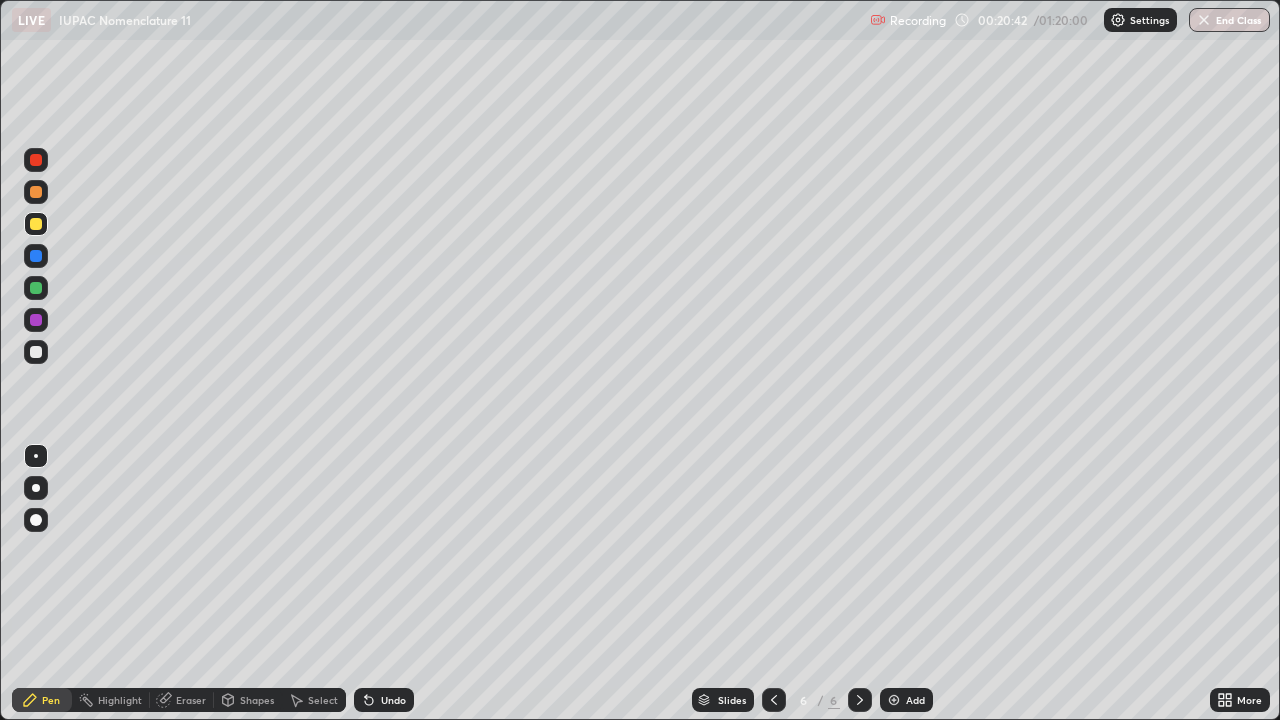 click at bounding box center [36, 352] 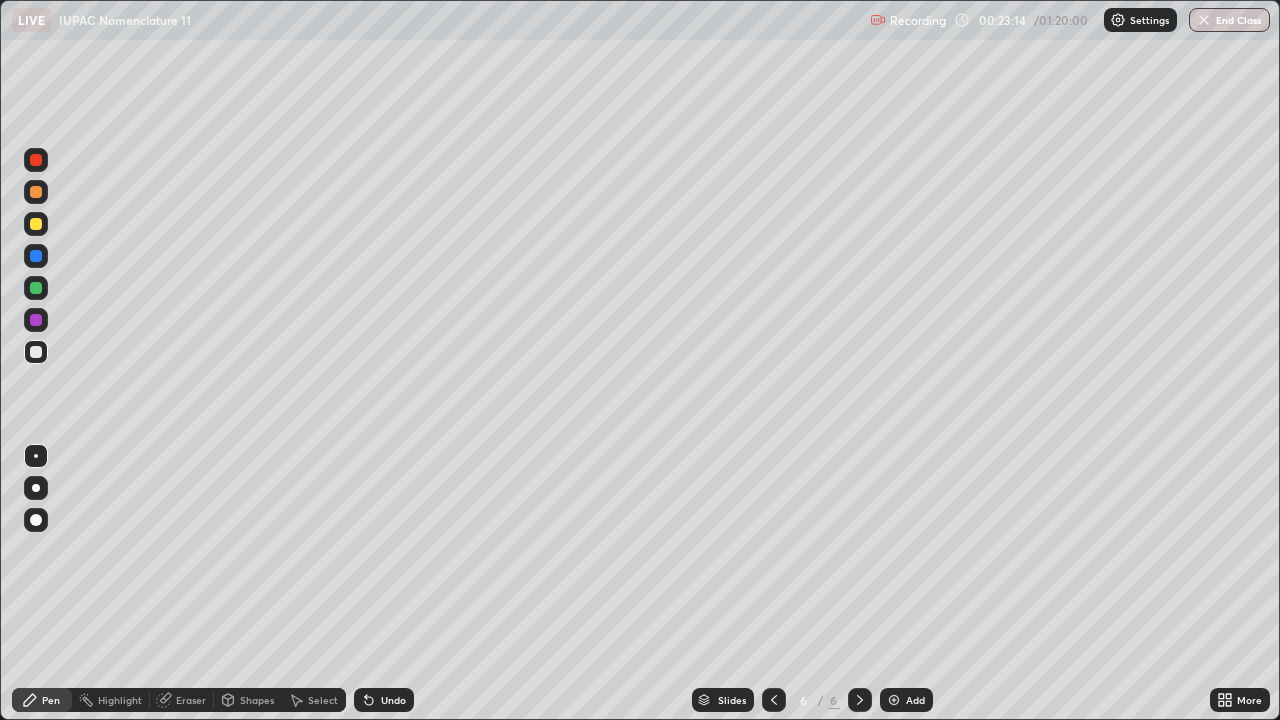 click 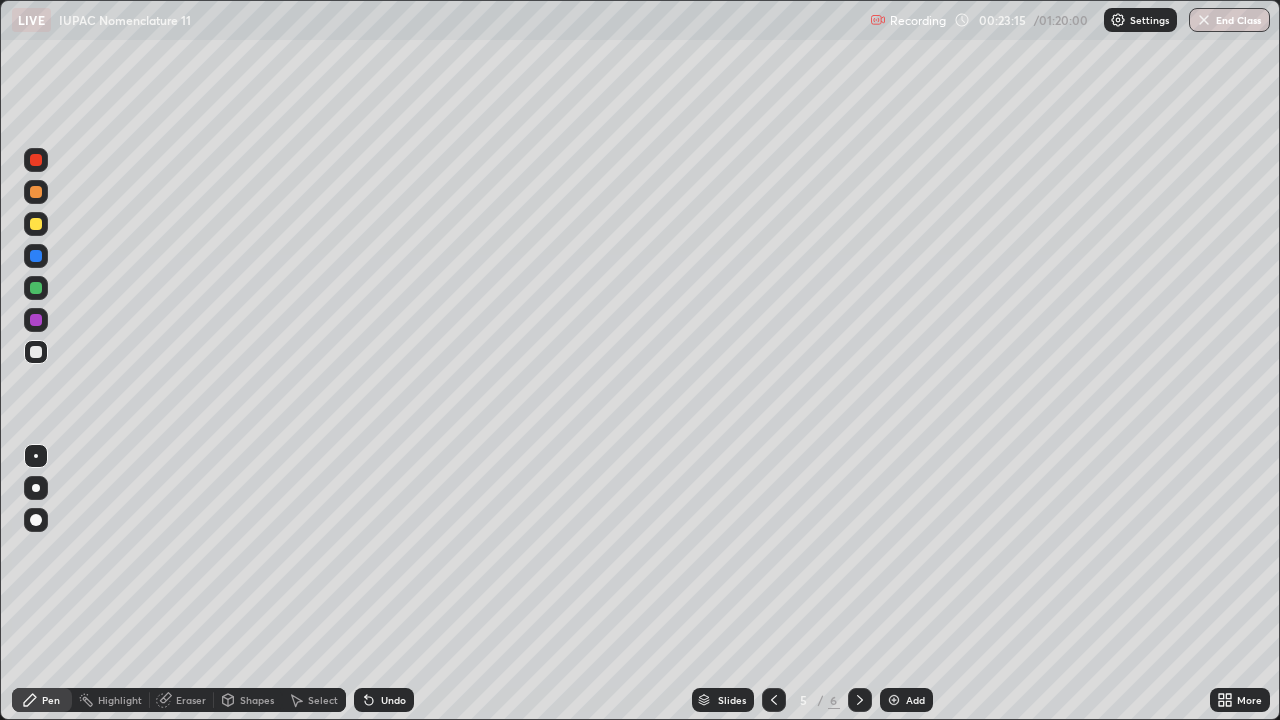 click 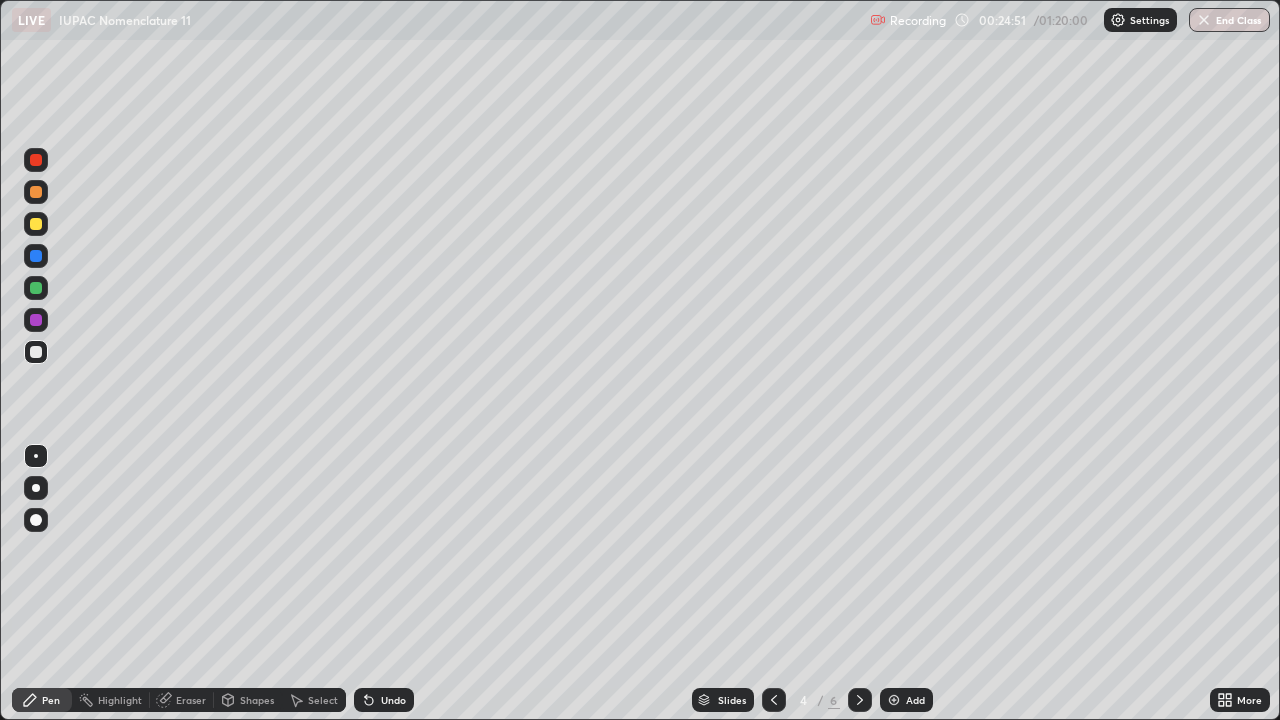 click 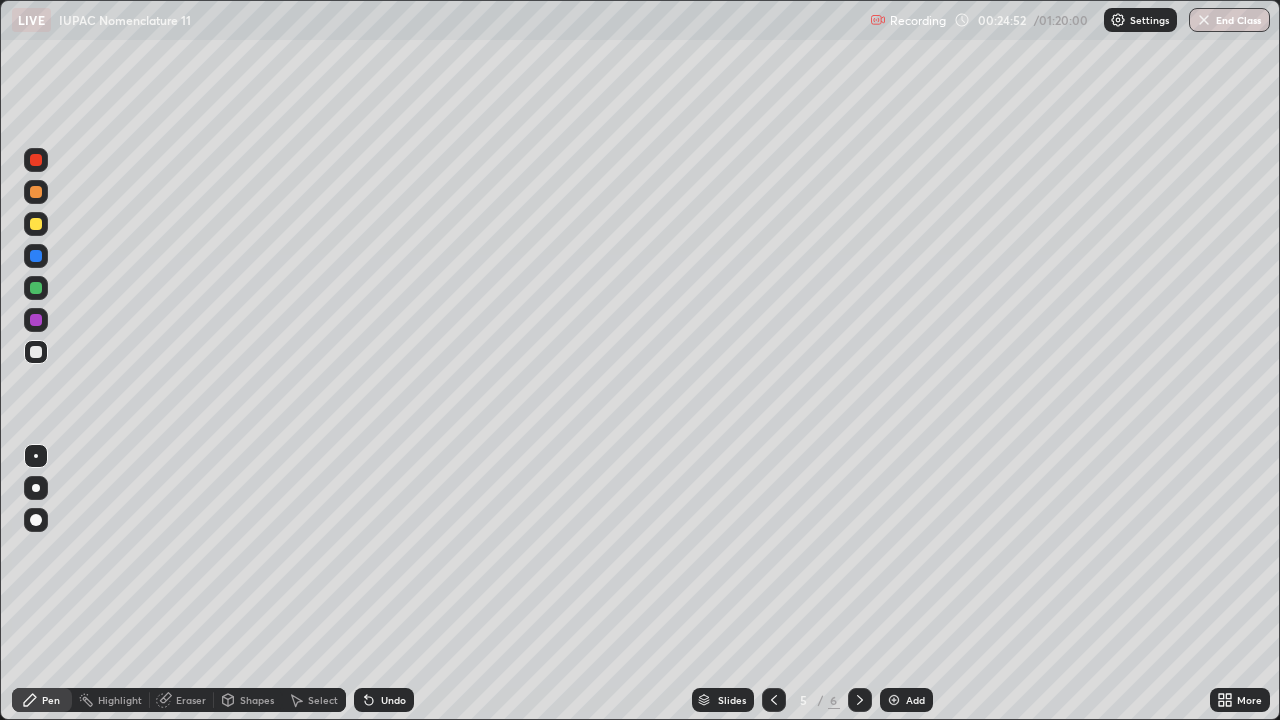 click 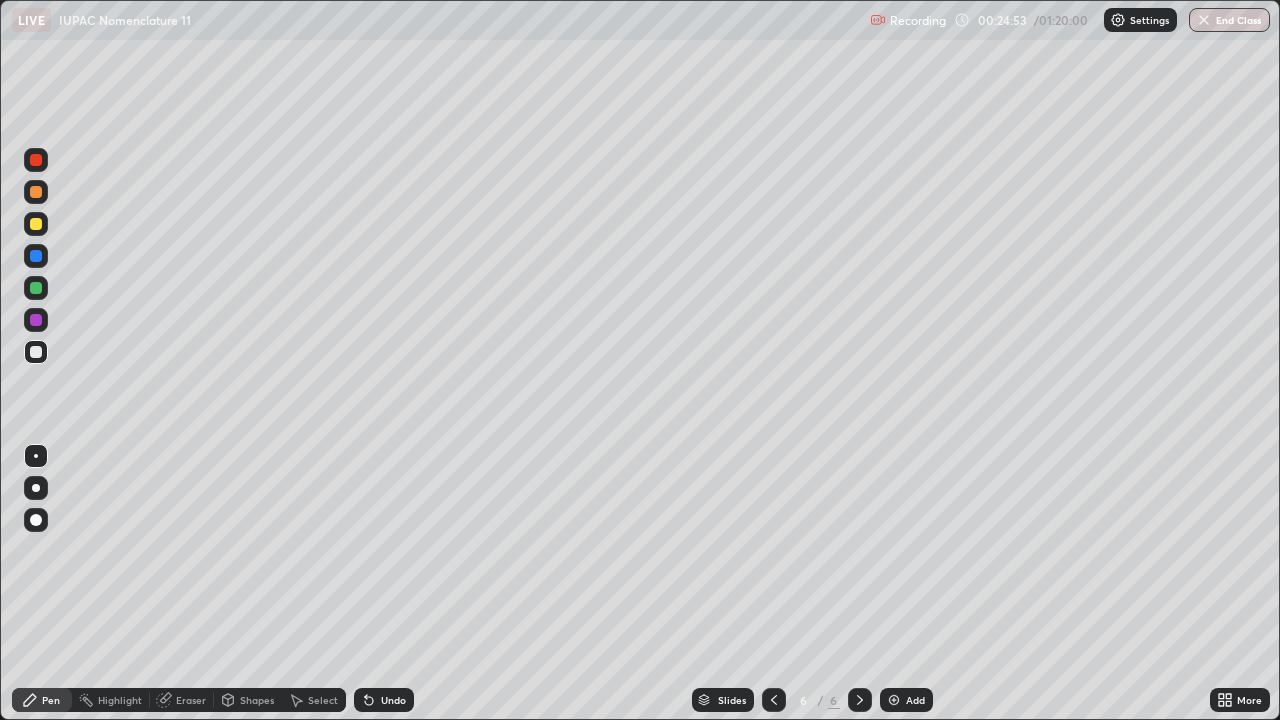 click on "Add" at bounding box center [906, 700] 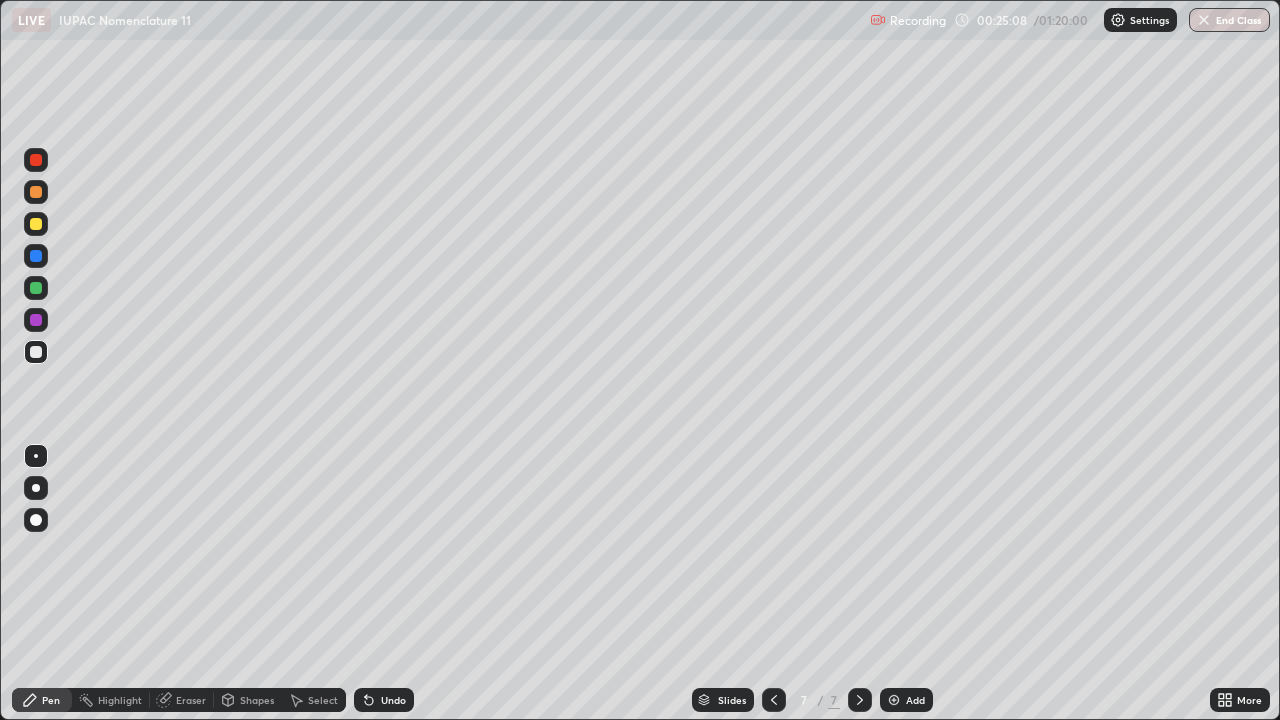 click at bounding box center [36, 224] 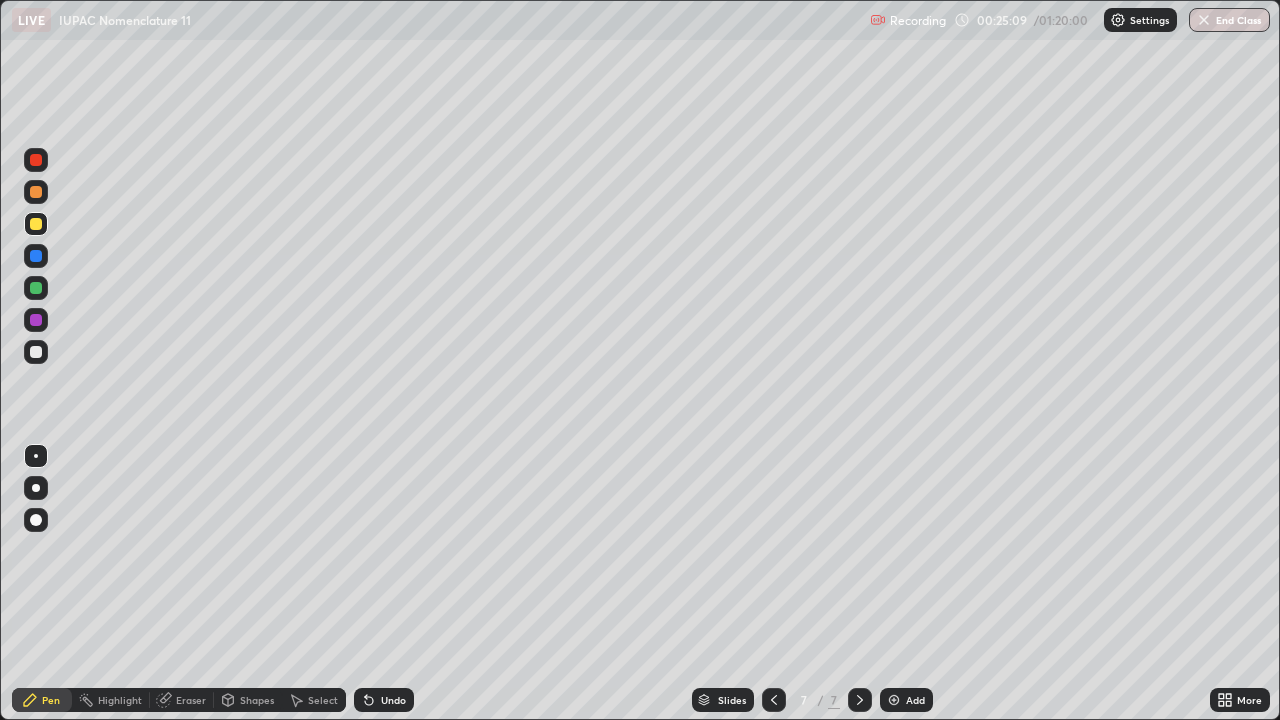 click at bounding box center (36, 352) 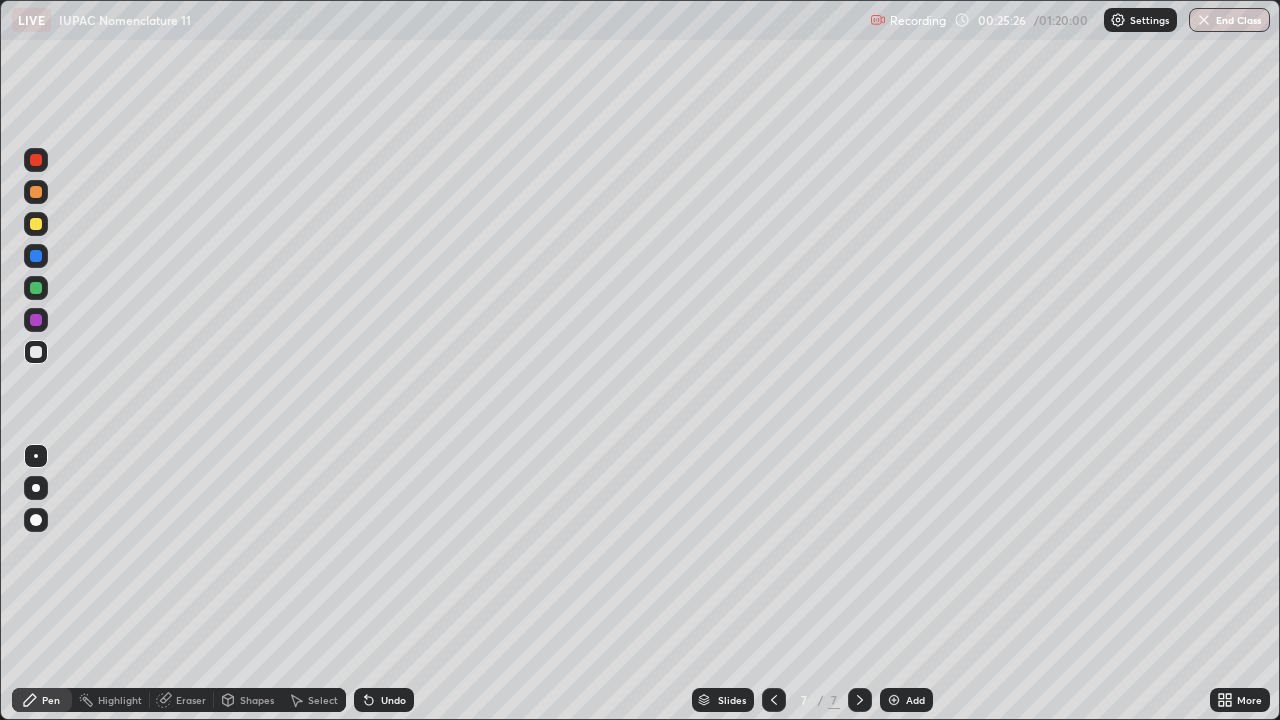 click on "Eraser" at bounding box center [191, 700] 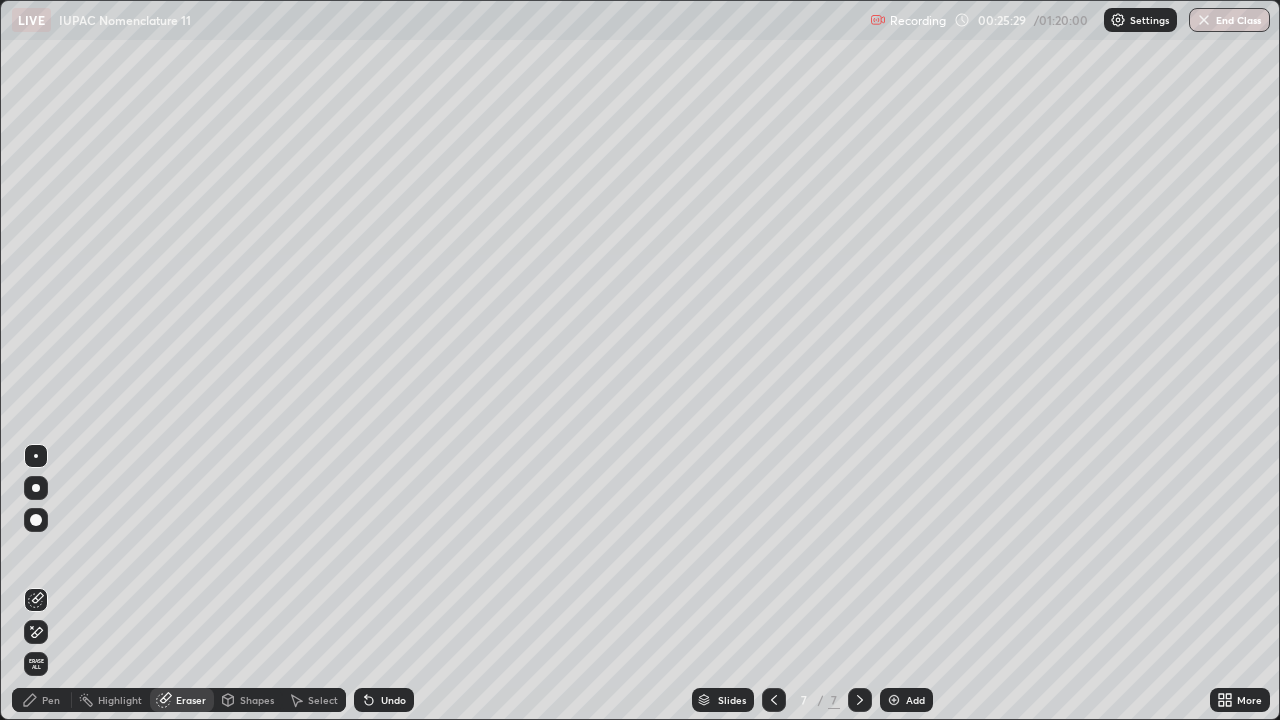 click on "Pen" at bounding box center (51, 700) 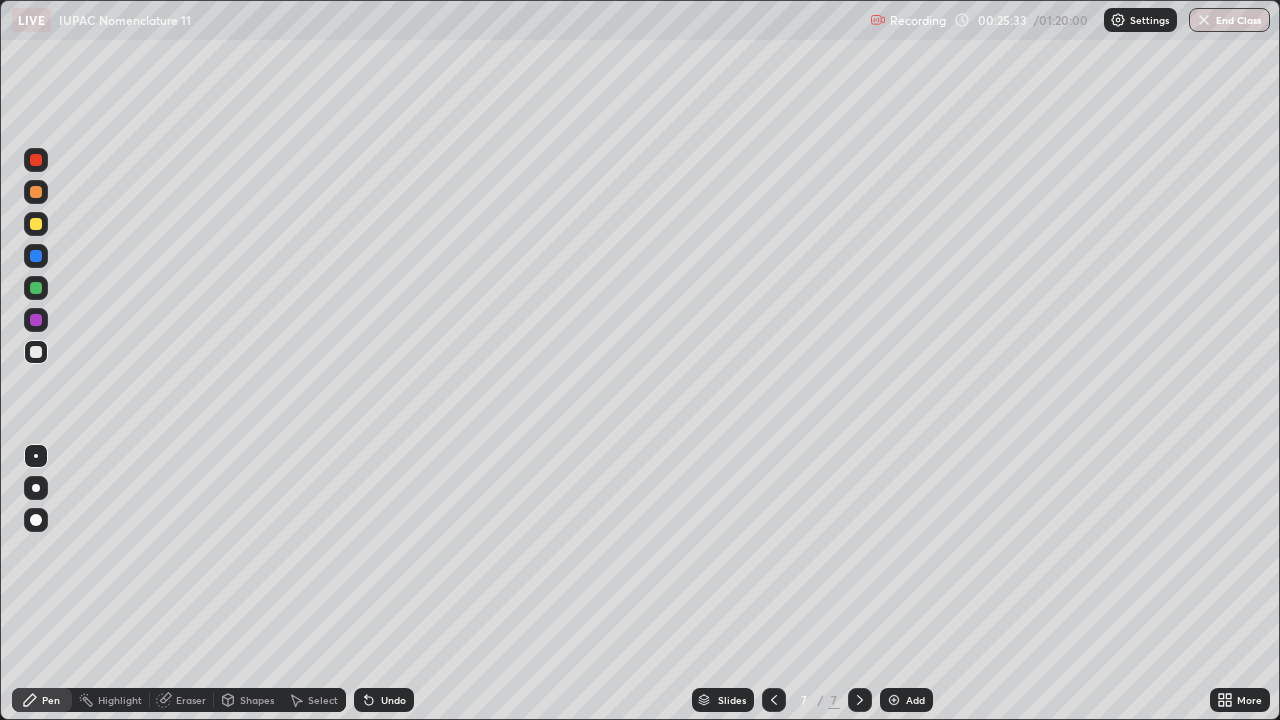 click at bounding box center [36, 224] 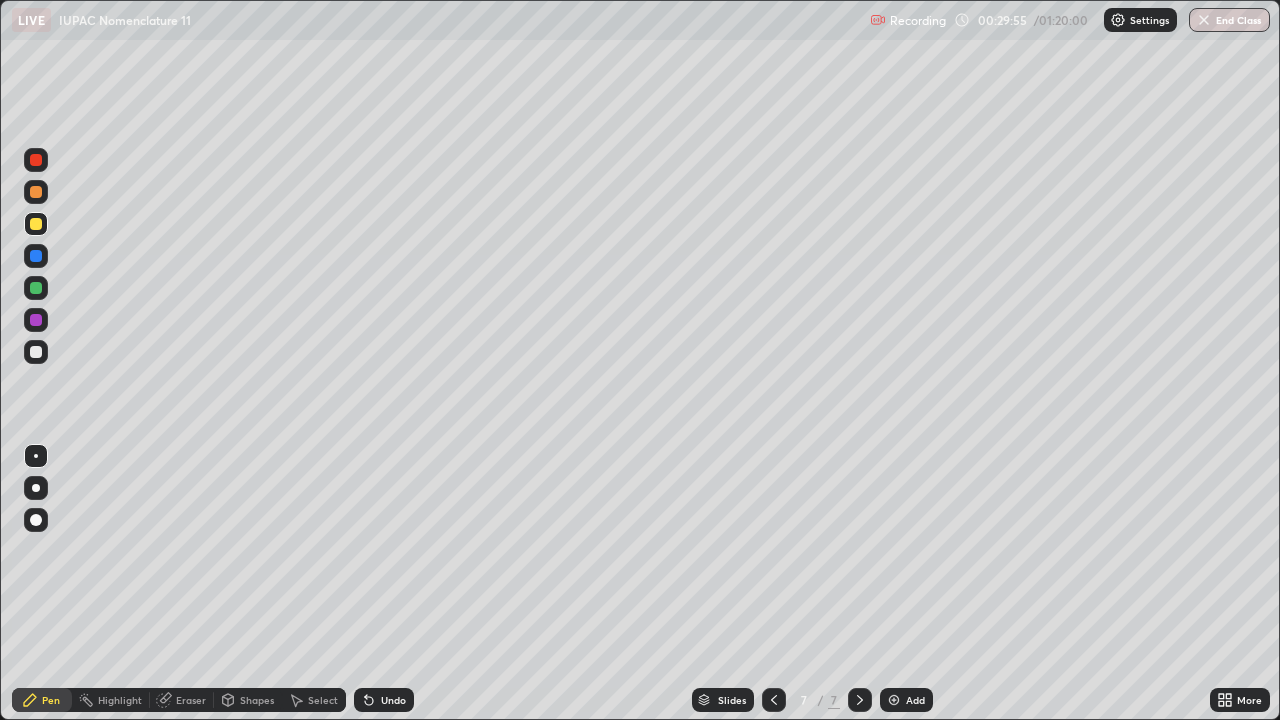 click at bounding box center [36, 352] 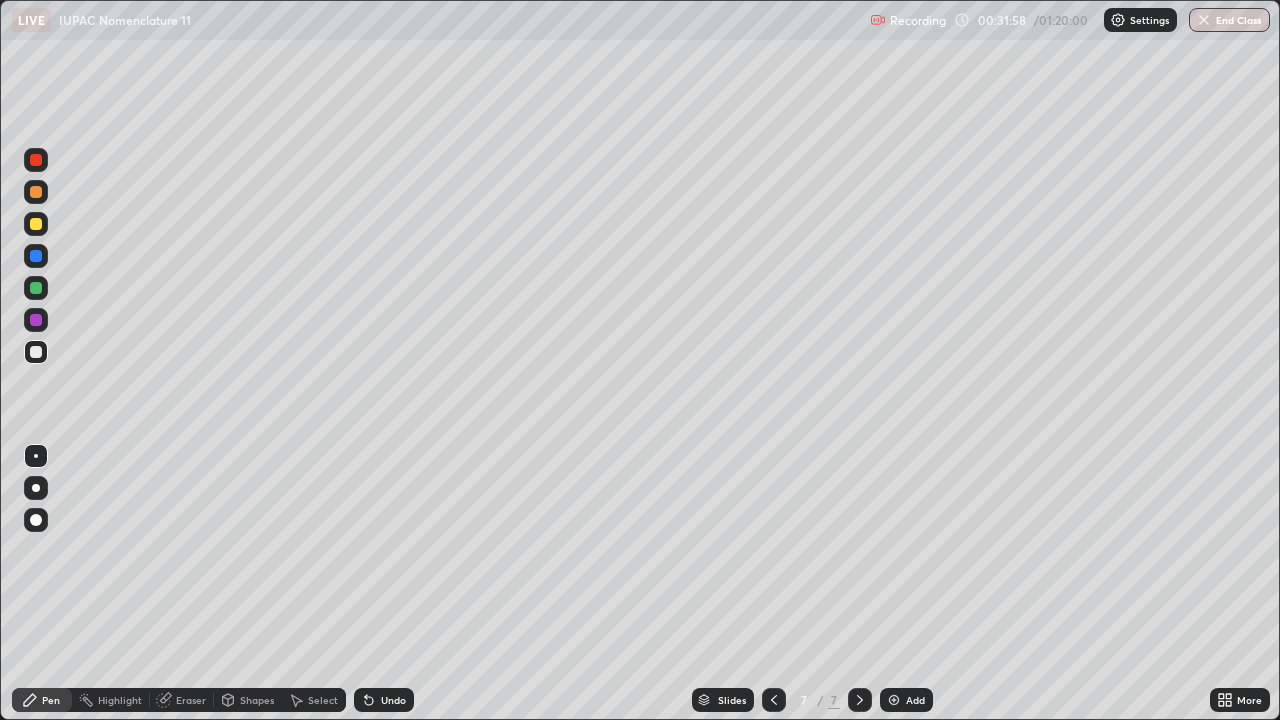 click at bounding box center (894, 700) 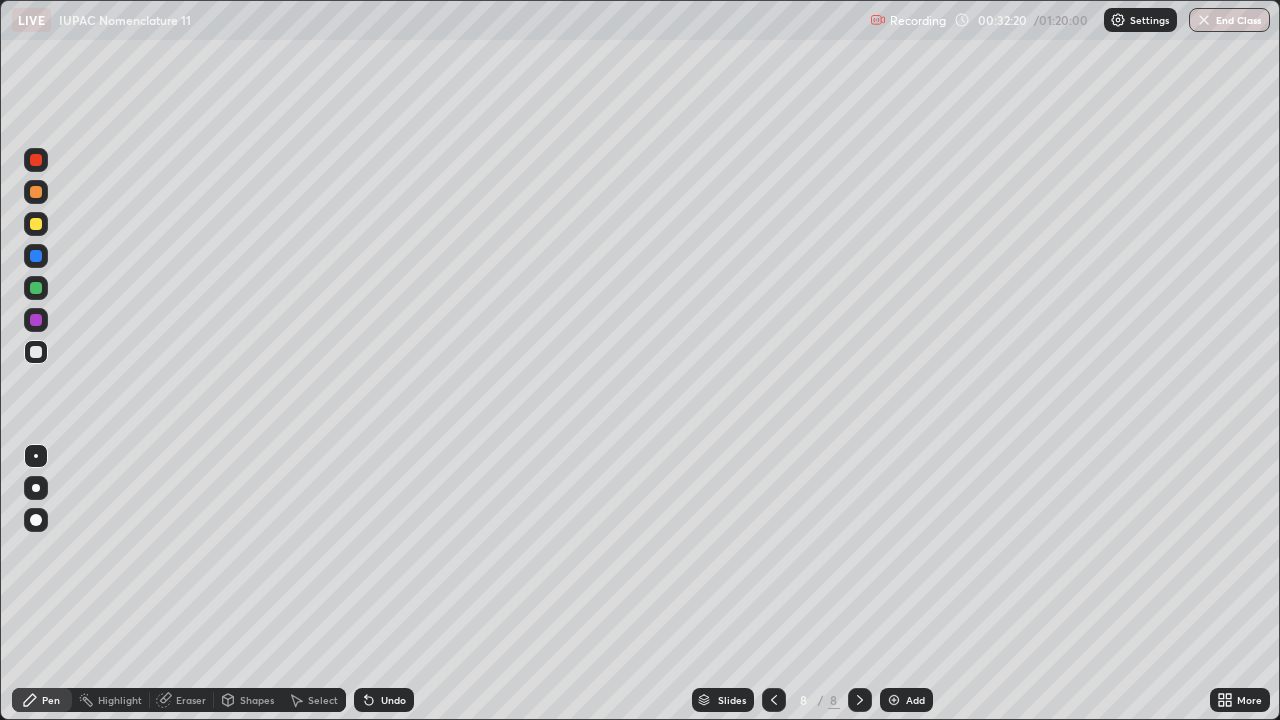 click at bounding box center [36, 224] 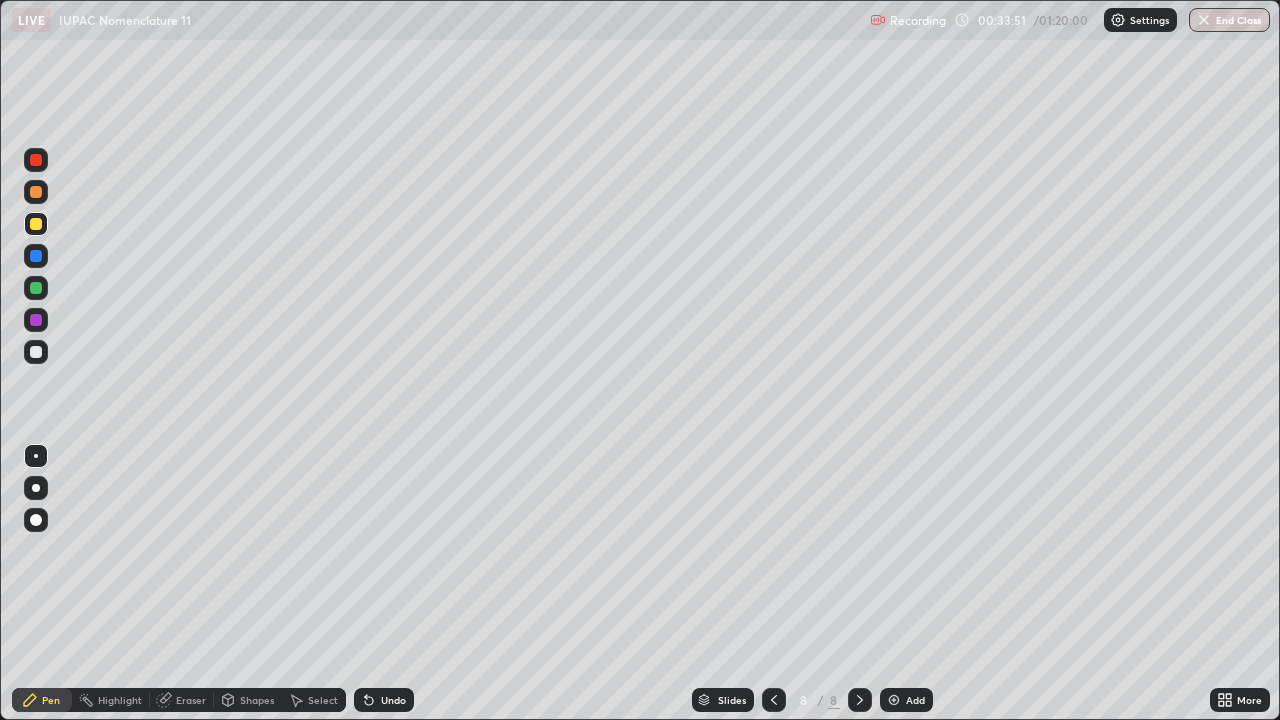 click at bounding box center [36, 352] 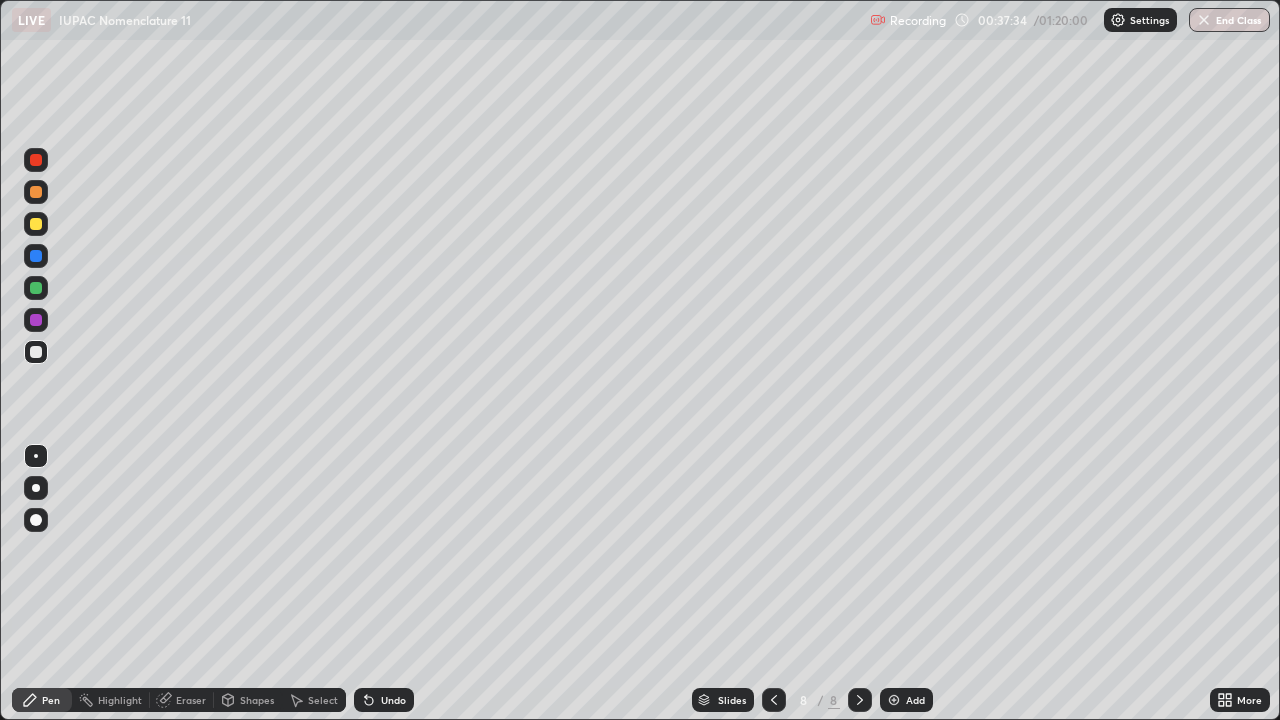 click at bounding box center (36, 224) 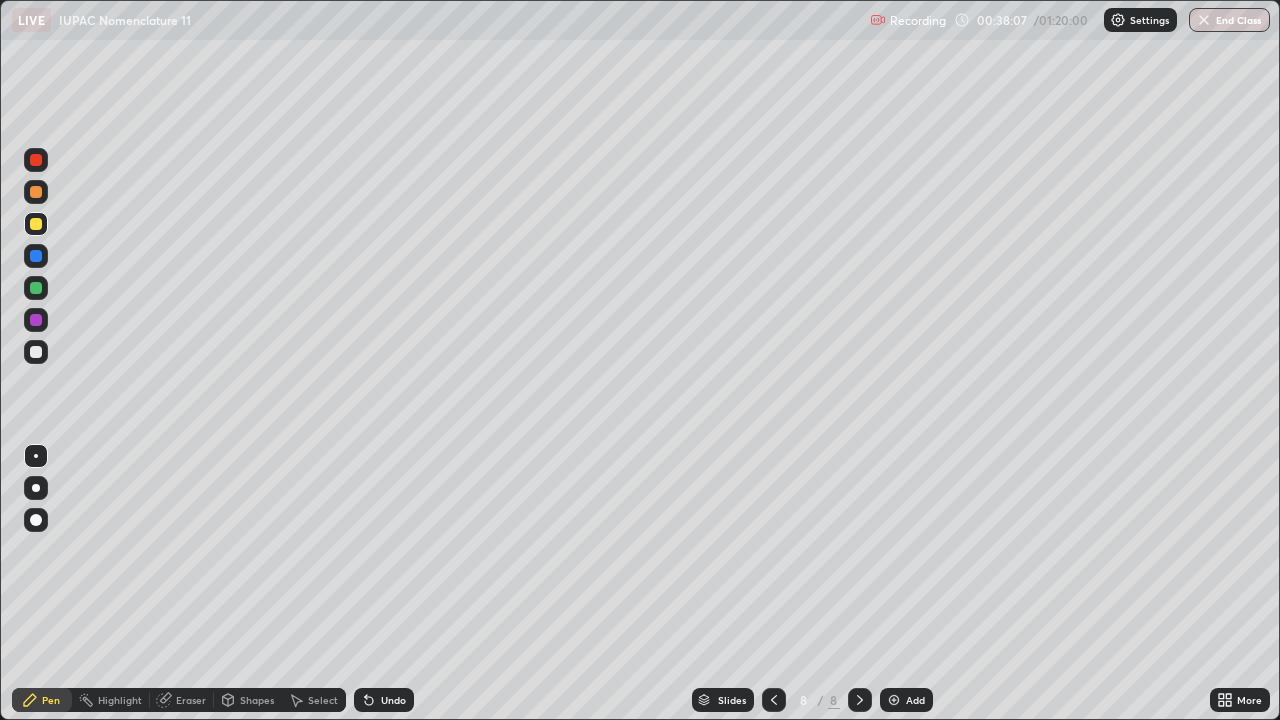 click at bounding box center [894, 700] 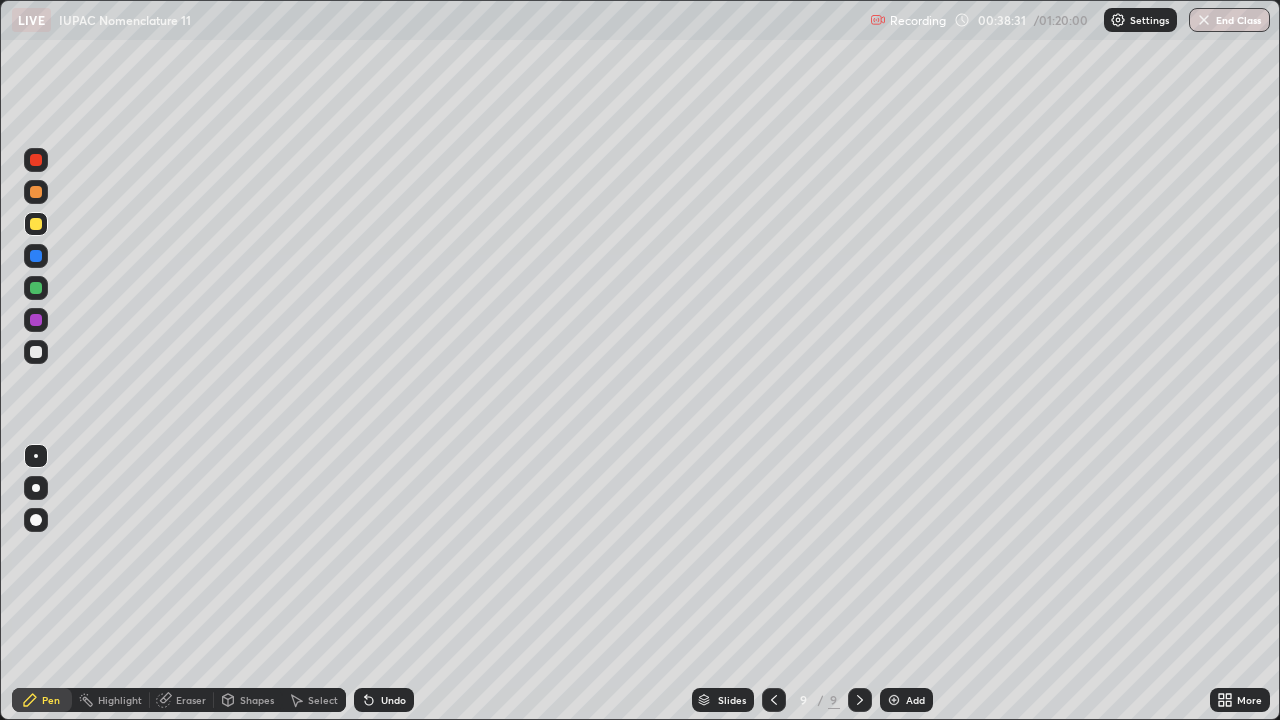 click on "Eraser" at bounding box center (191, 700) 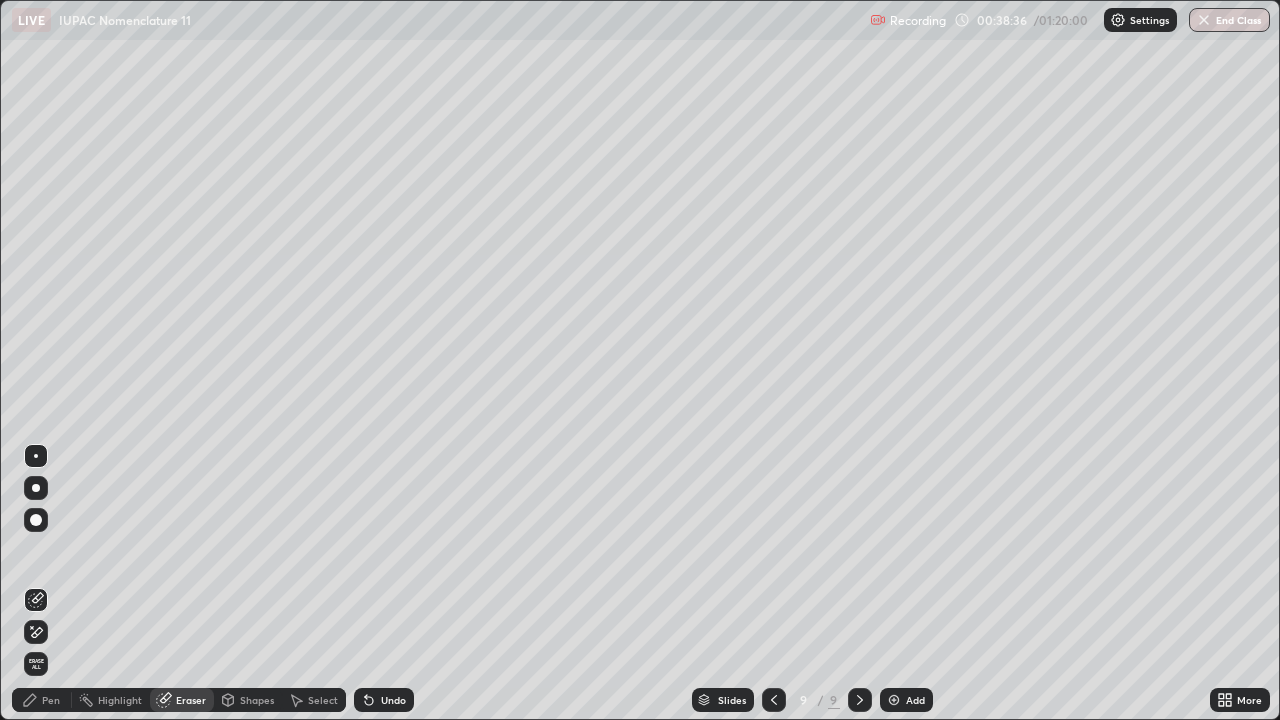 click on "Pen" at bounding box center (51, 700) 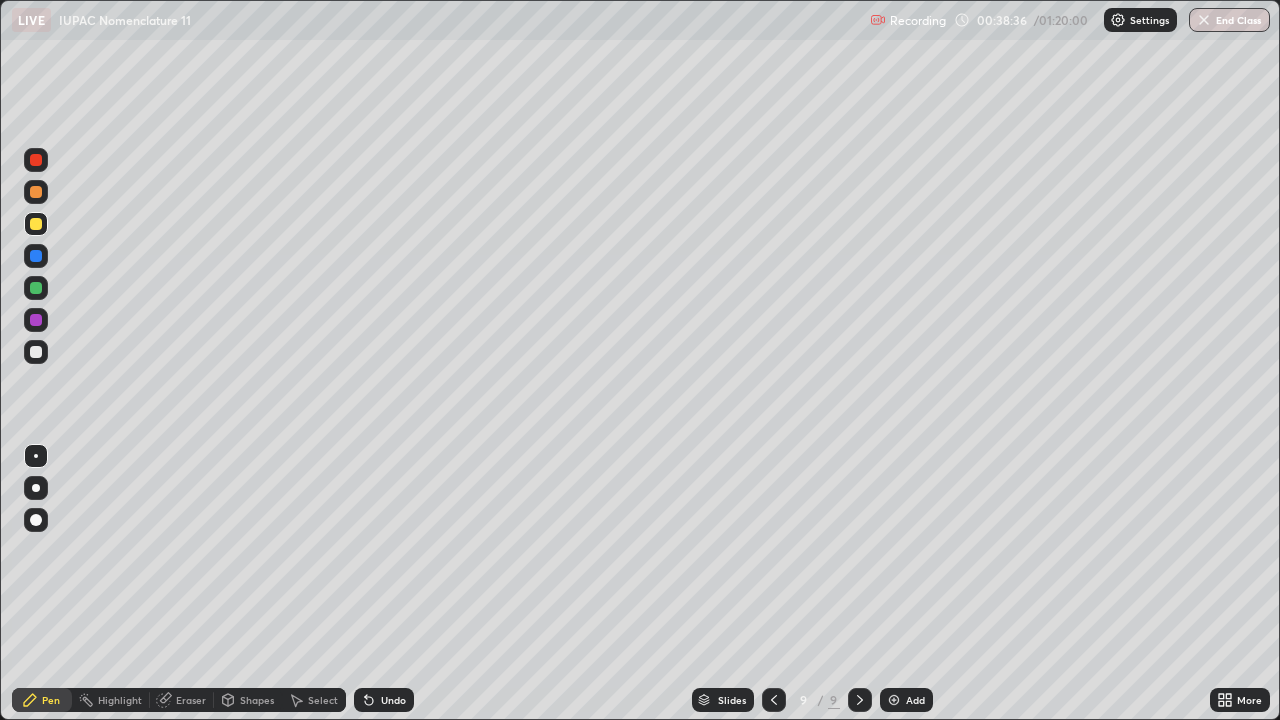 click at bounding box center [36, 352] 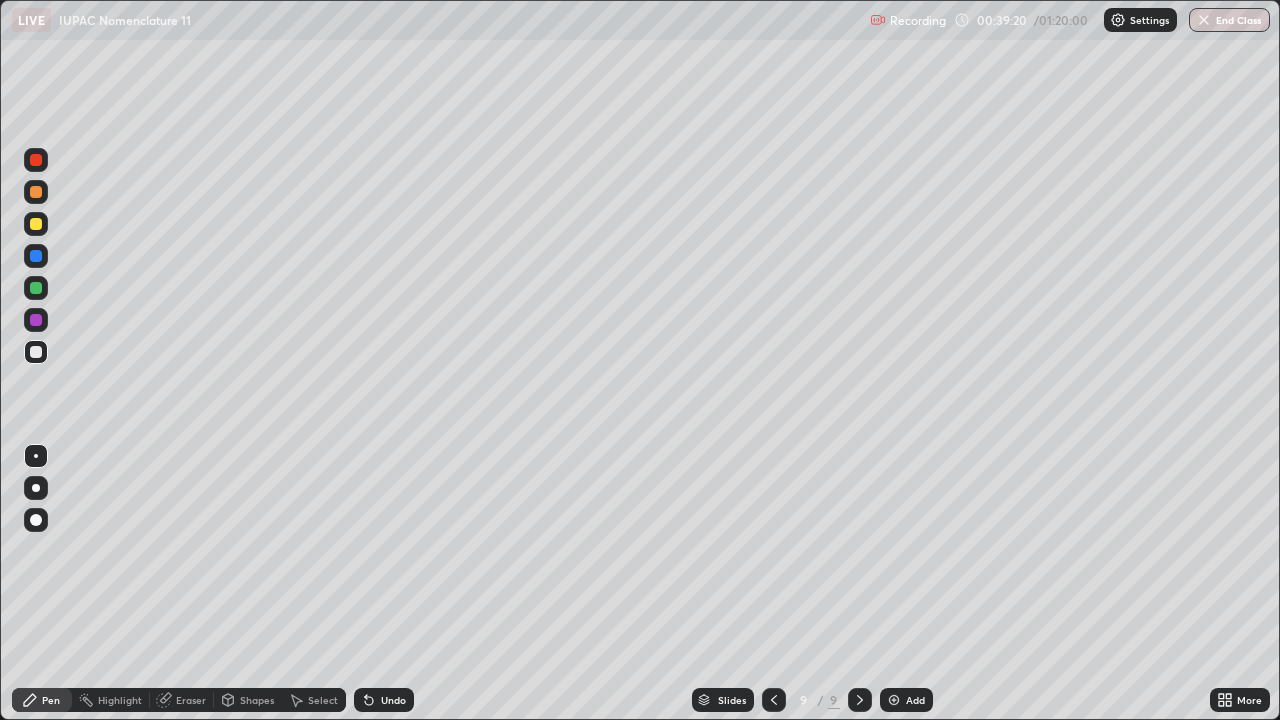 click 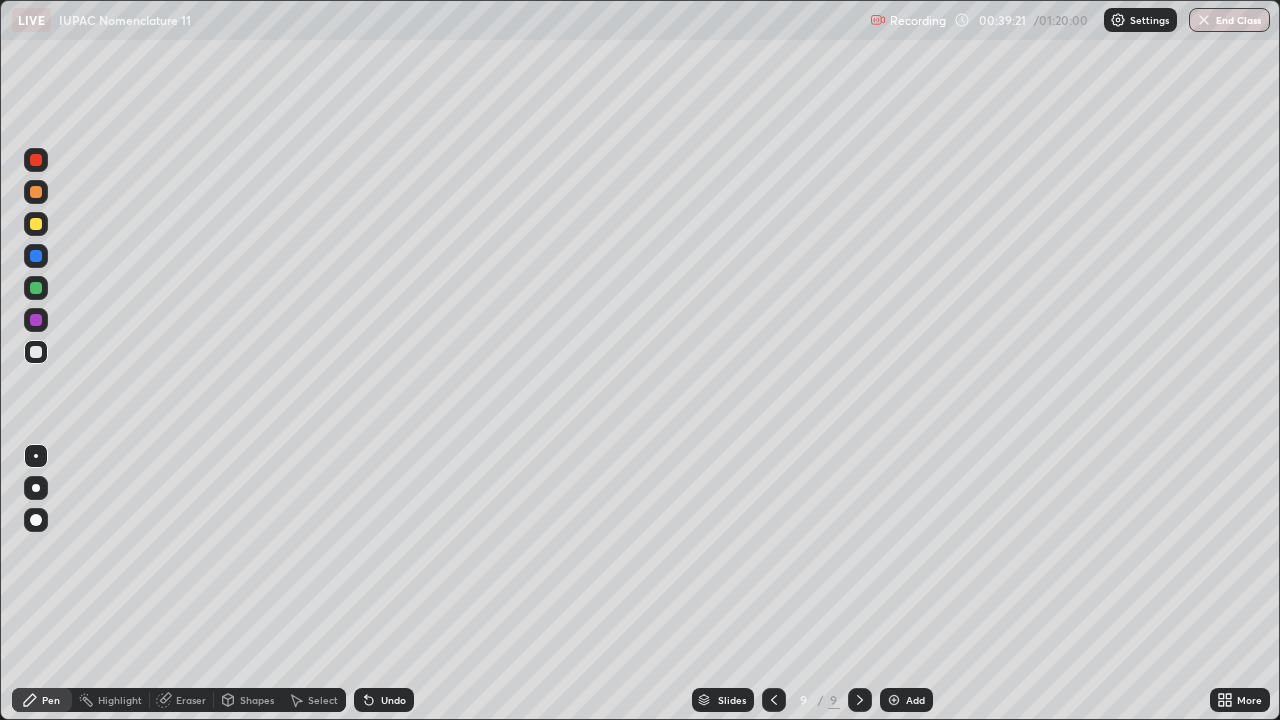 click 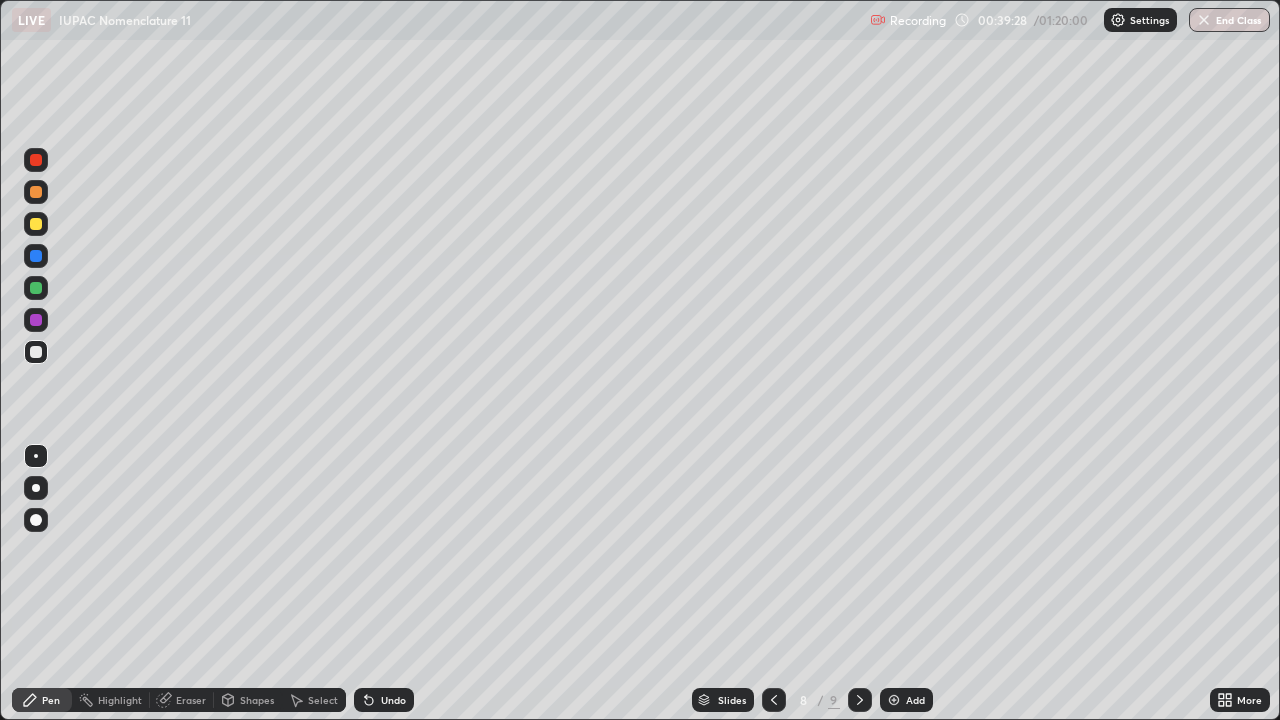 click 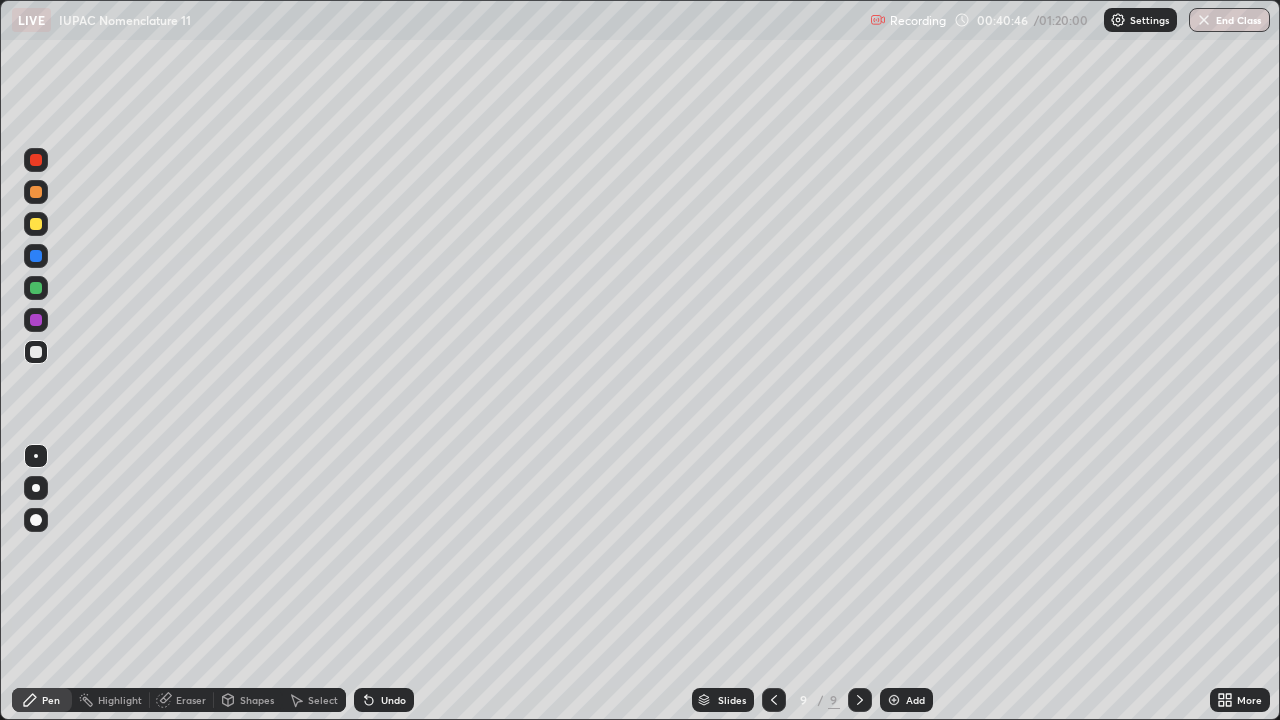 click 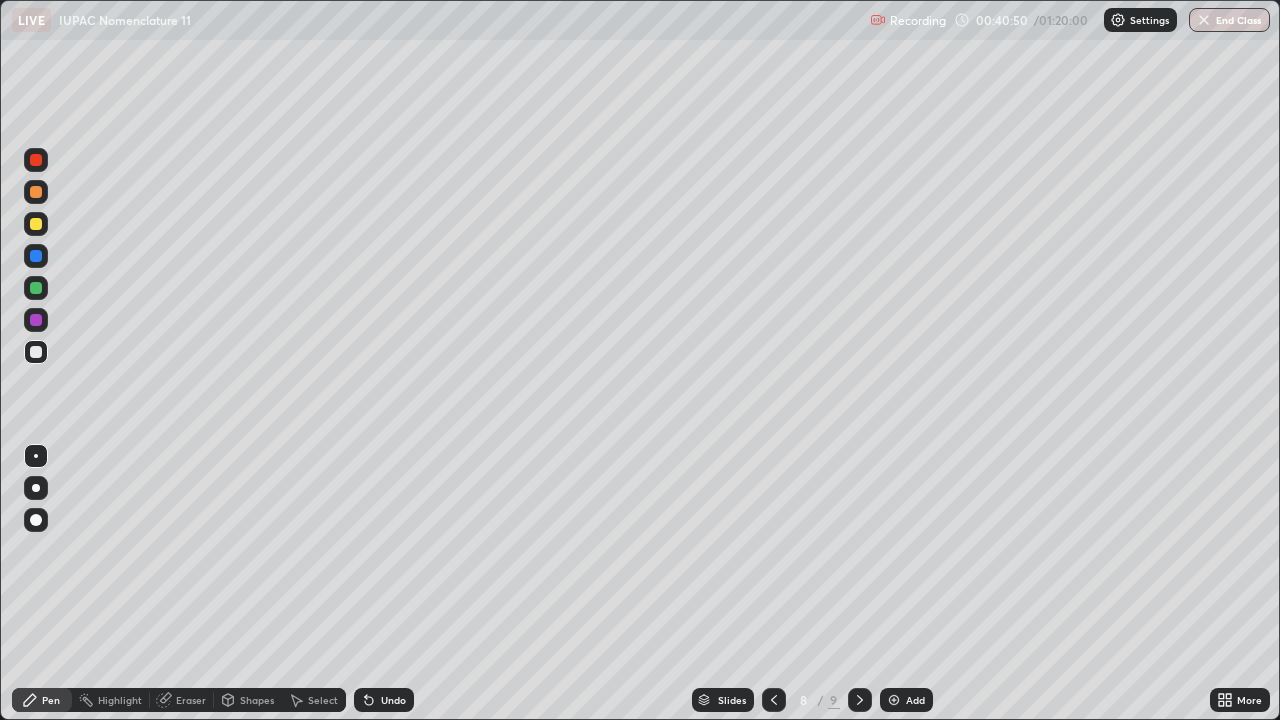 click 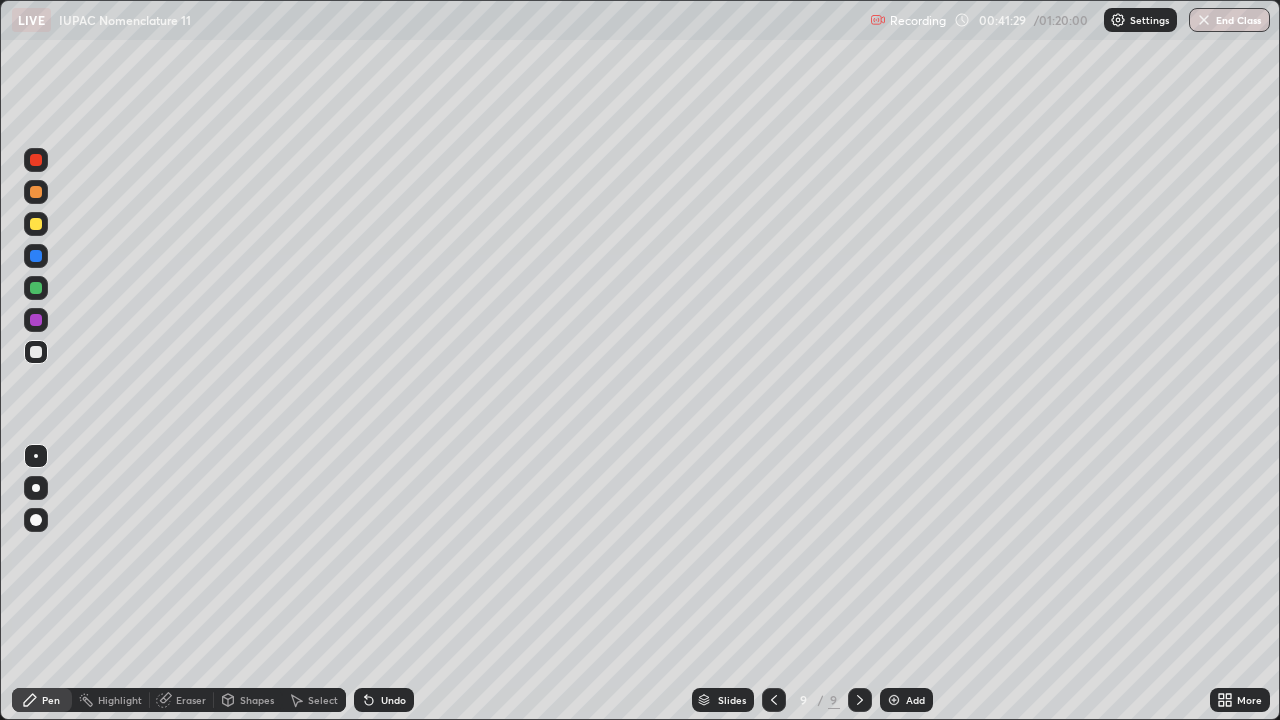 click at bounding box center [36, 224] 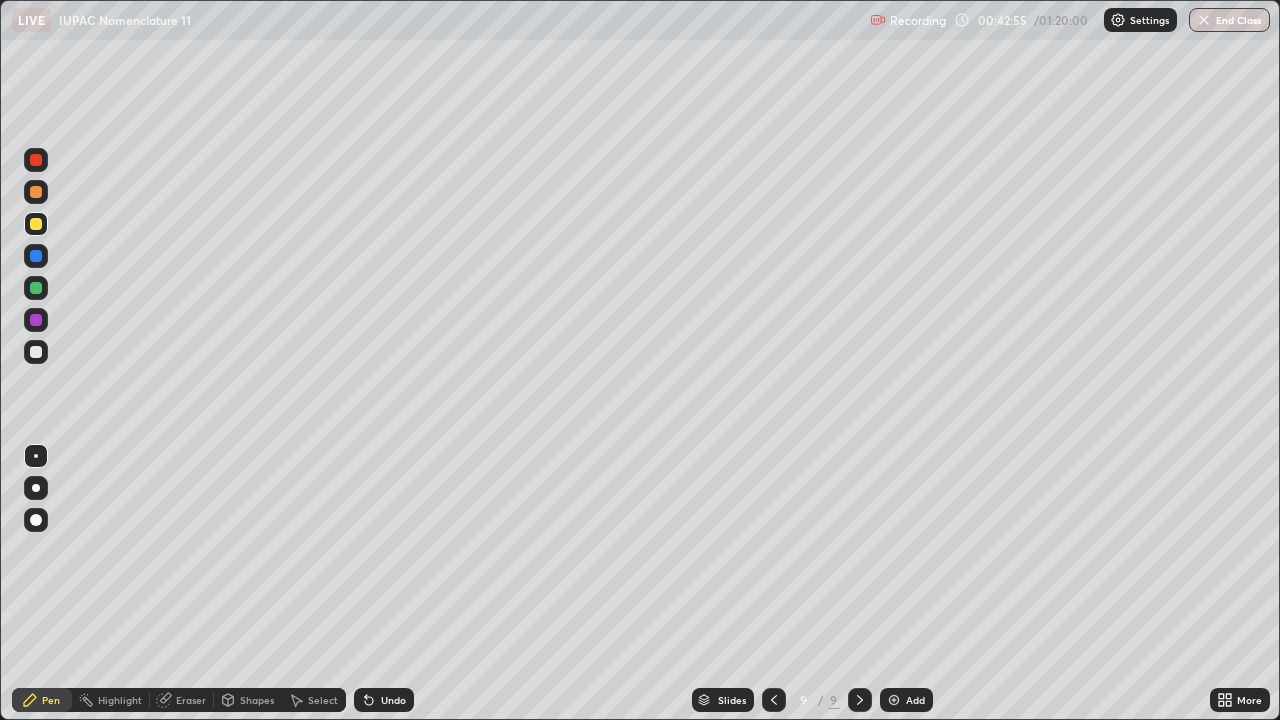 click on "Add" at bounding box center (915, 700) 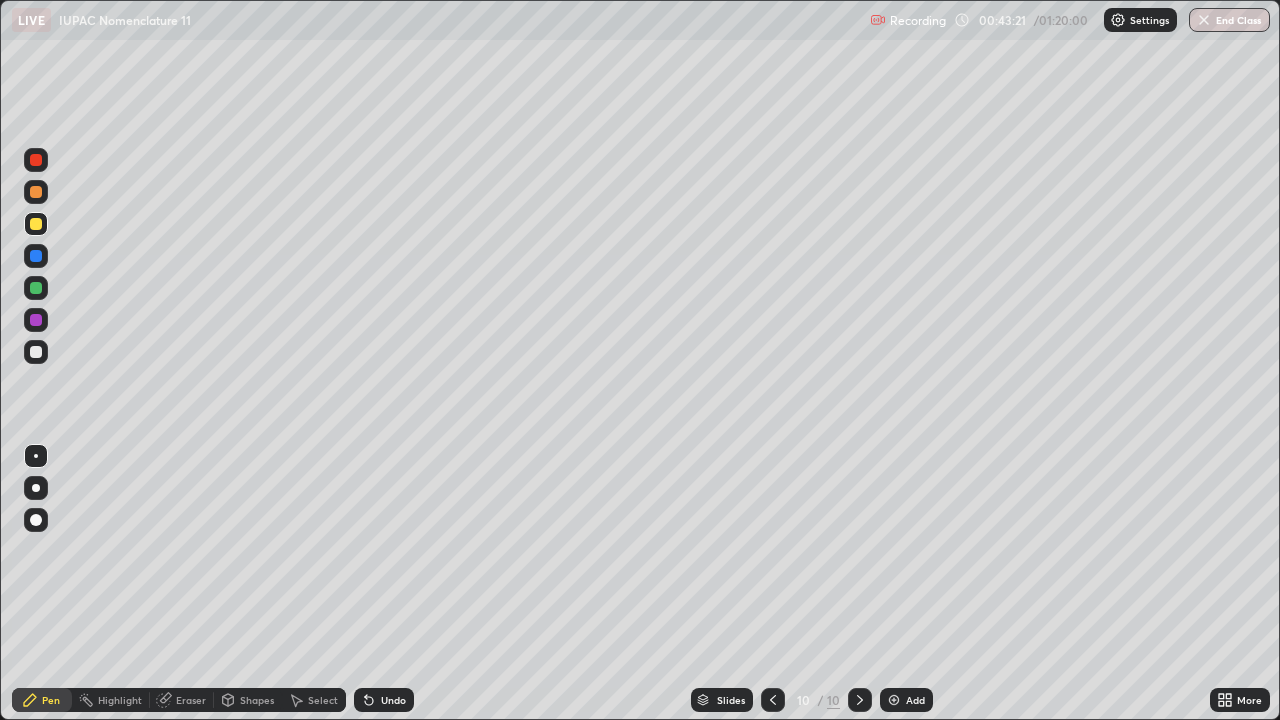 click on "Undo" at bounding box center (393, 700) 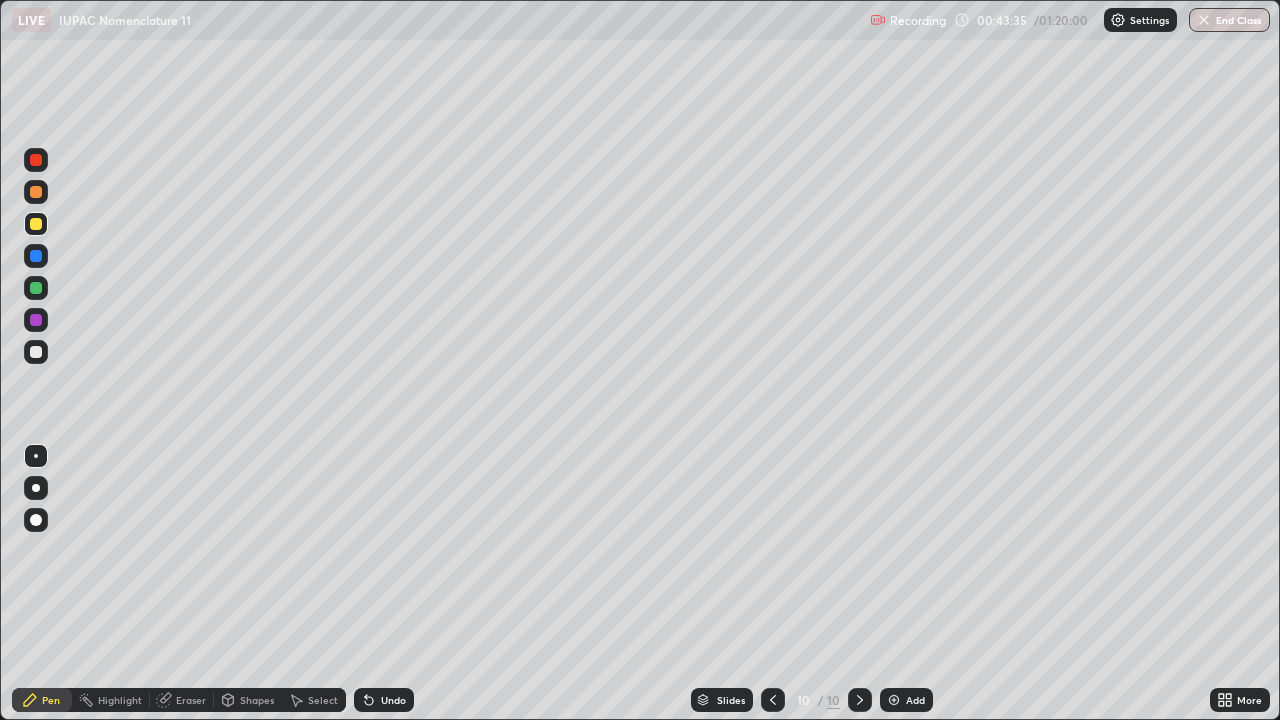 click at bounding box center [36, 352] 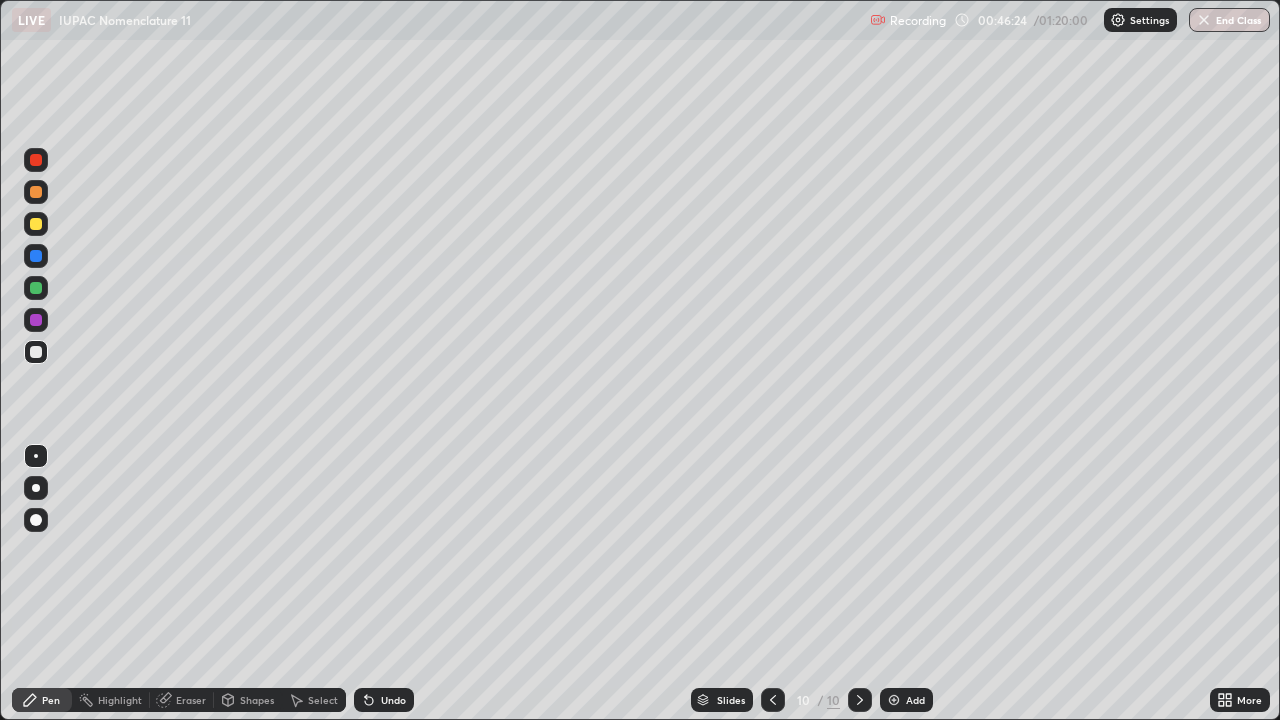 click on "Undo" at bounding box center [384, 700] 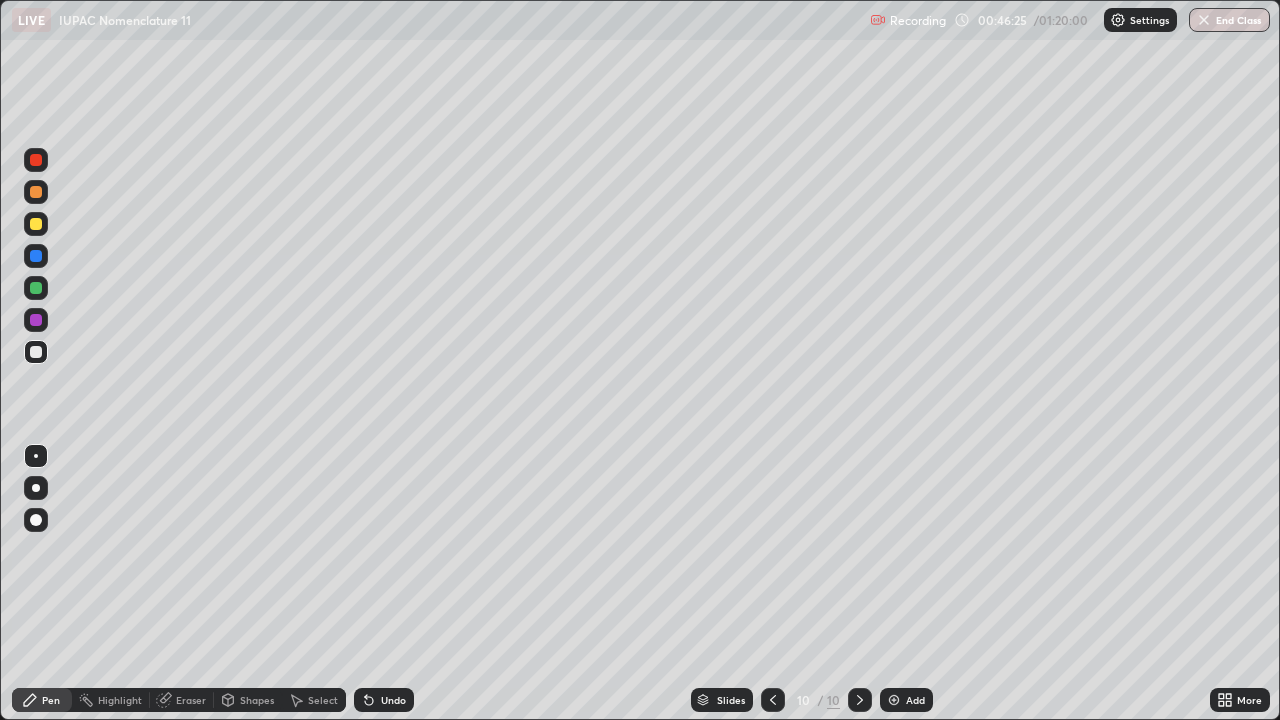 click on "Undo" at bounding box center (393, 700) 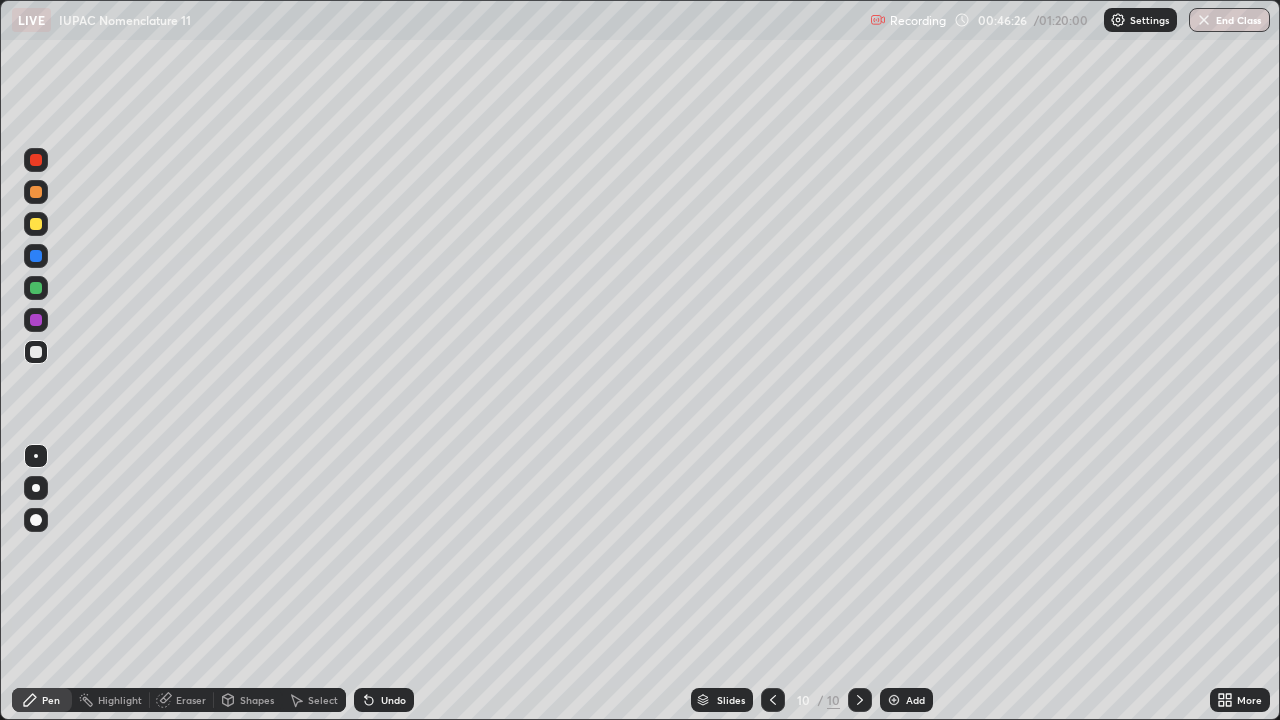 click on "Undo" at bounding box center [393, 700] 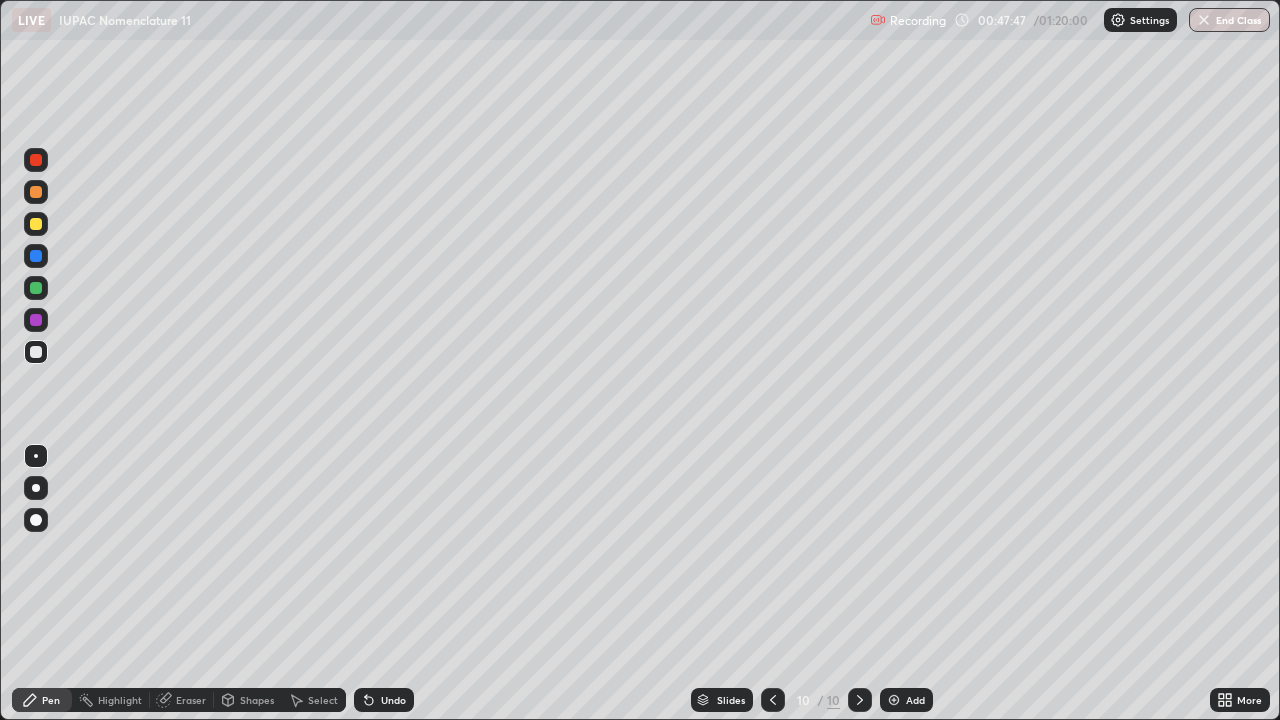click at bounding box center [36, 224] 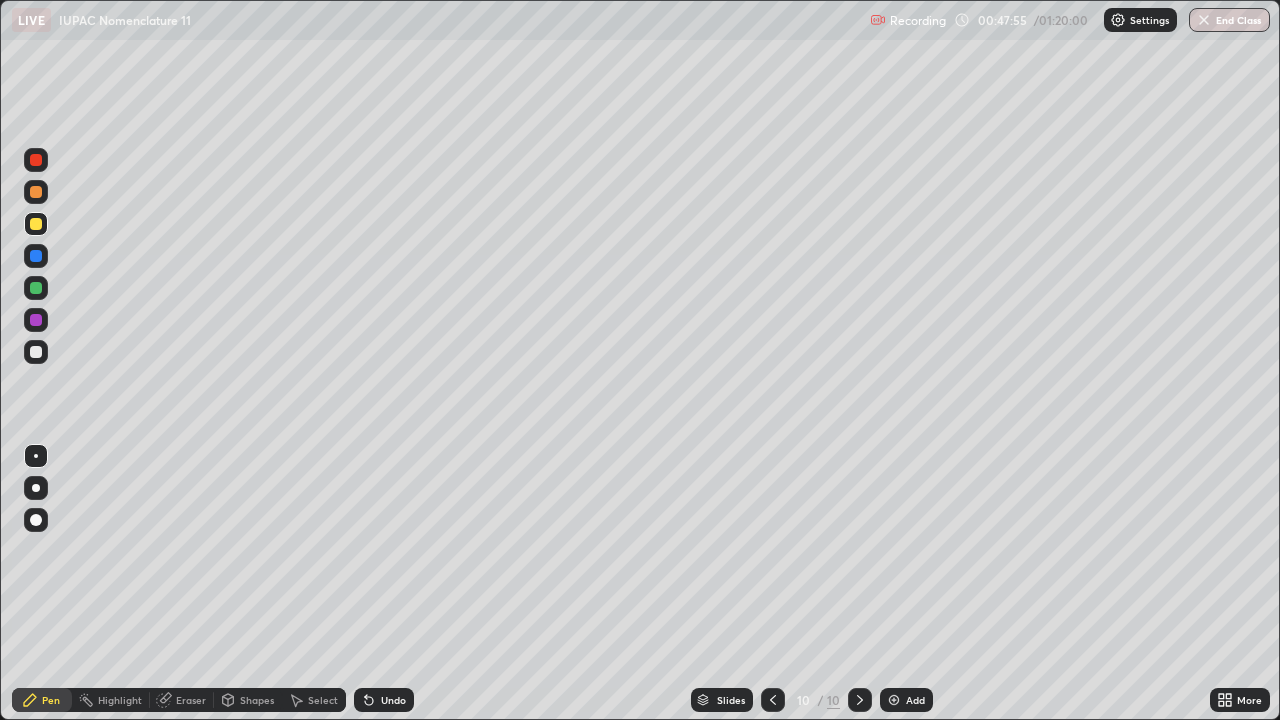 click at bounding box center (894, 700) 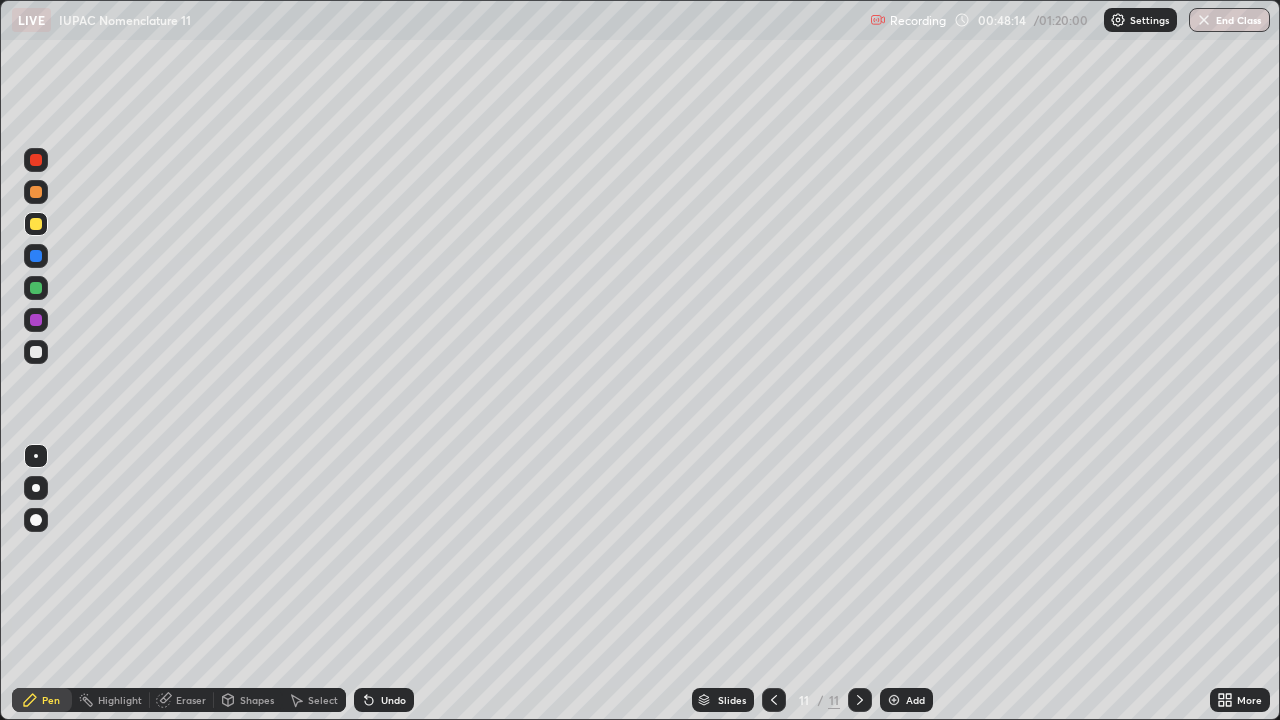 click at bounding box center [36, 352] 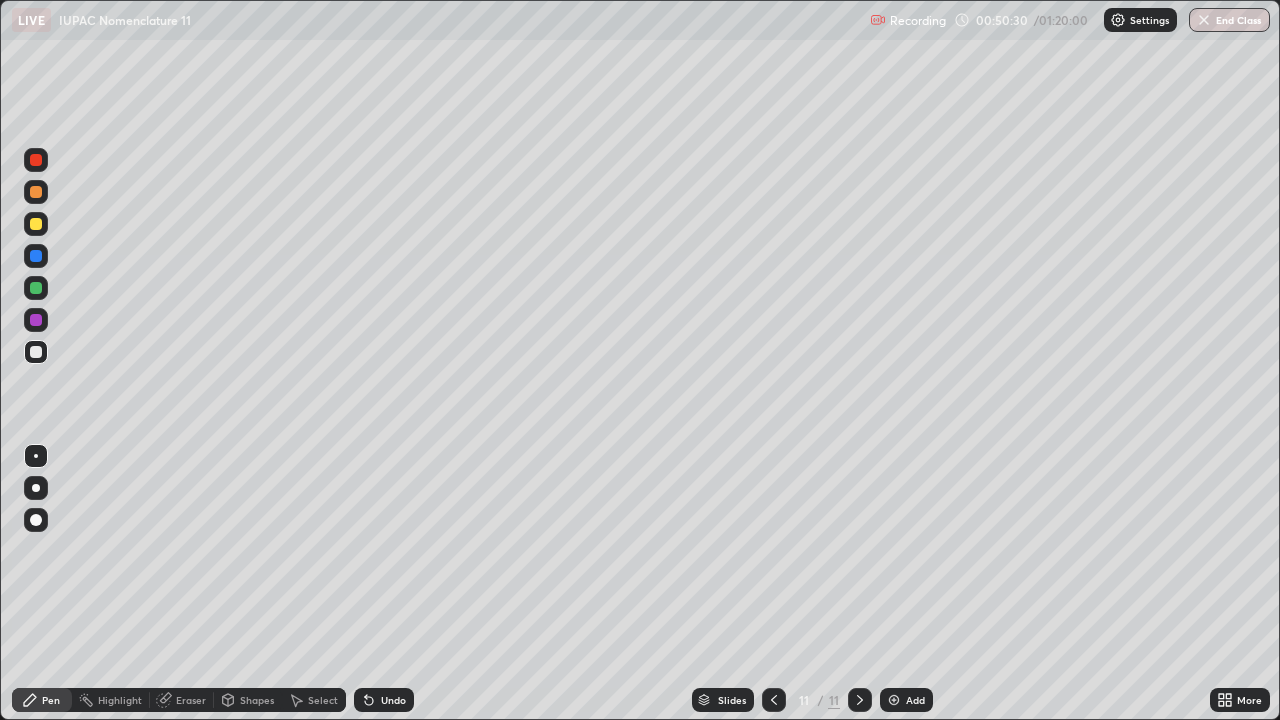 click at bounding box center [36, 224] 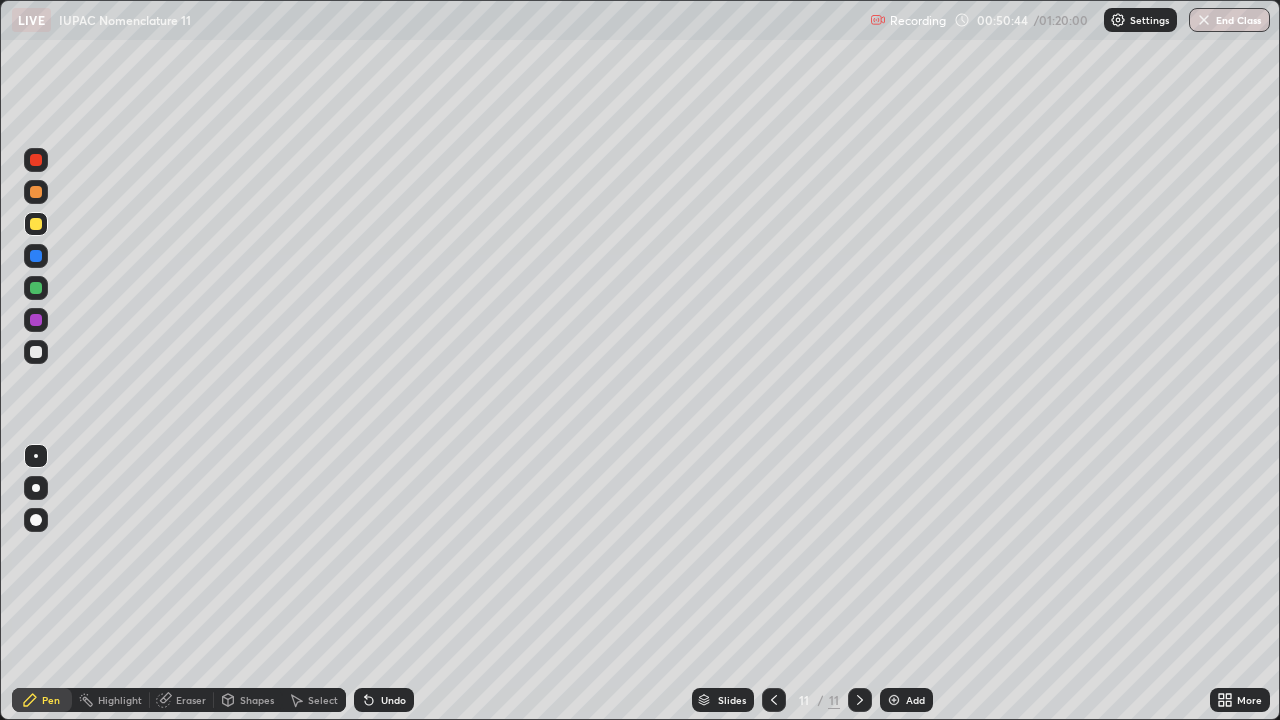 click at bounding box center (36, 352) 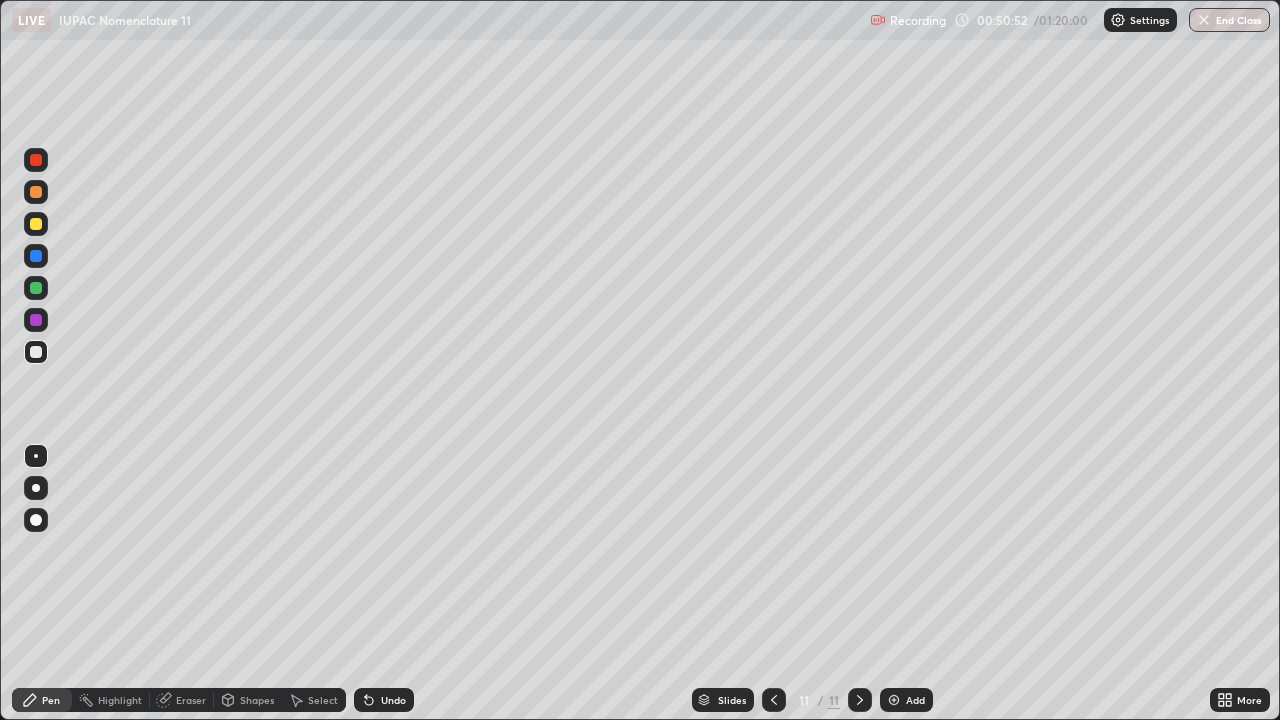click at bounding box center [36, 224] 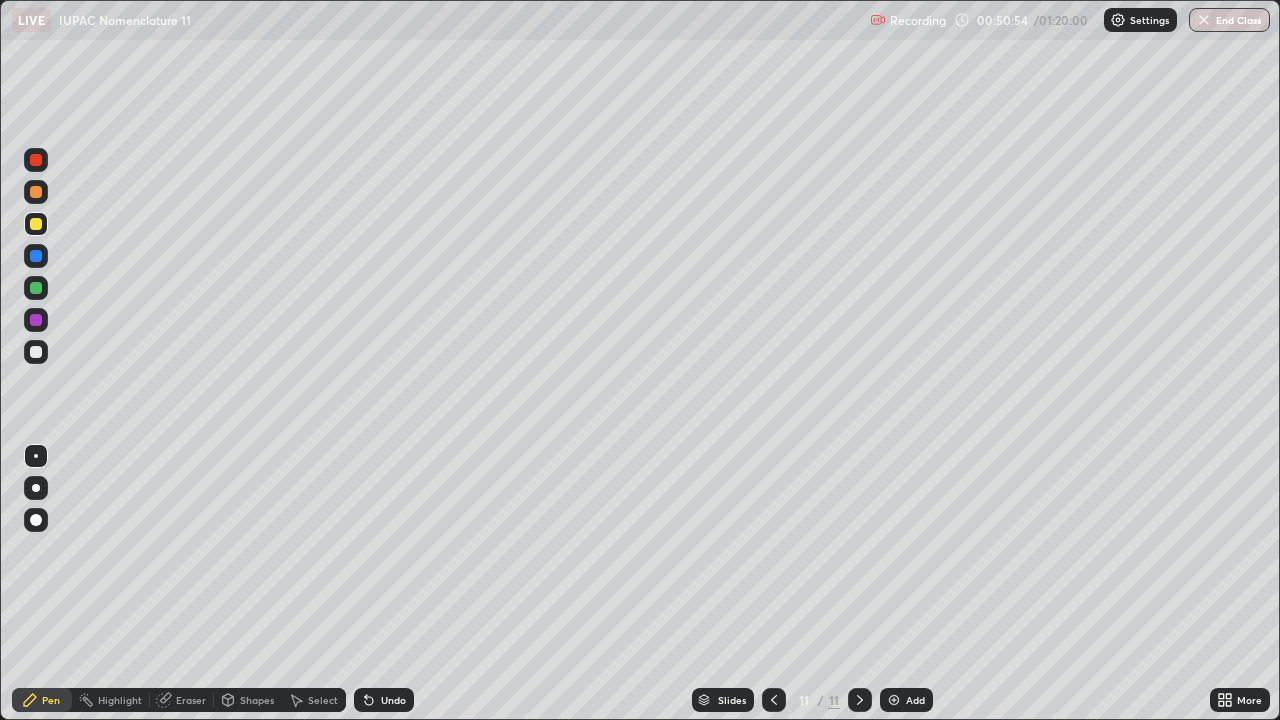 click at bounding box center [894, 700] 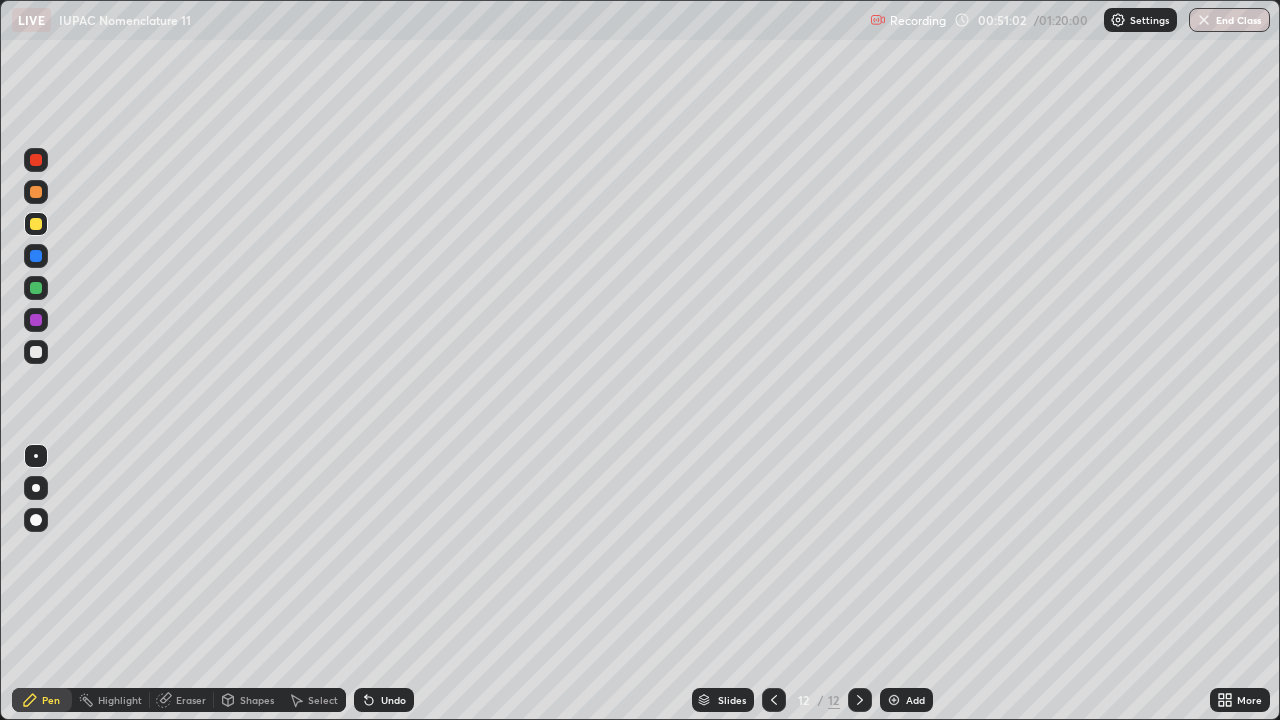 click on "Undo" at bounding box center (384, 700) 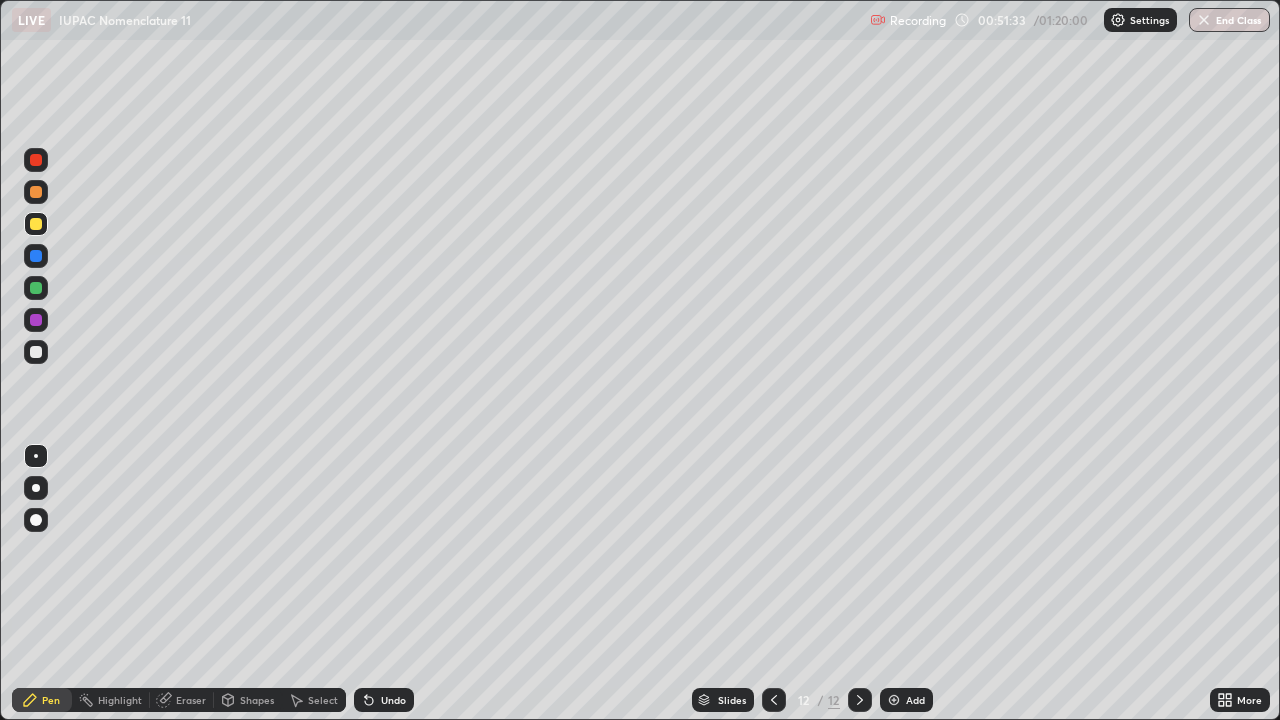 click at bounding box center [36, 352] 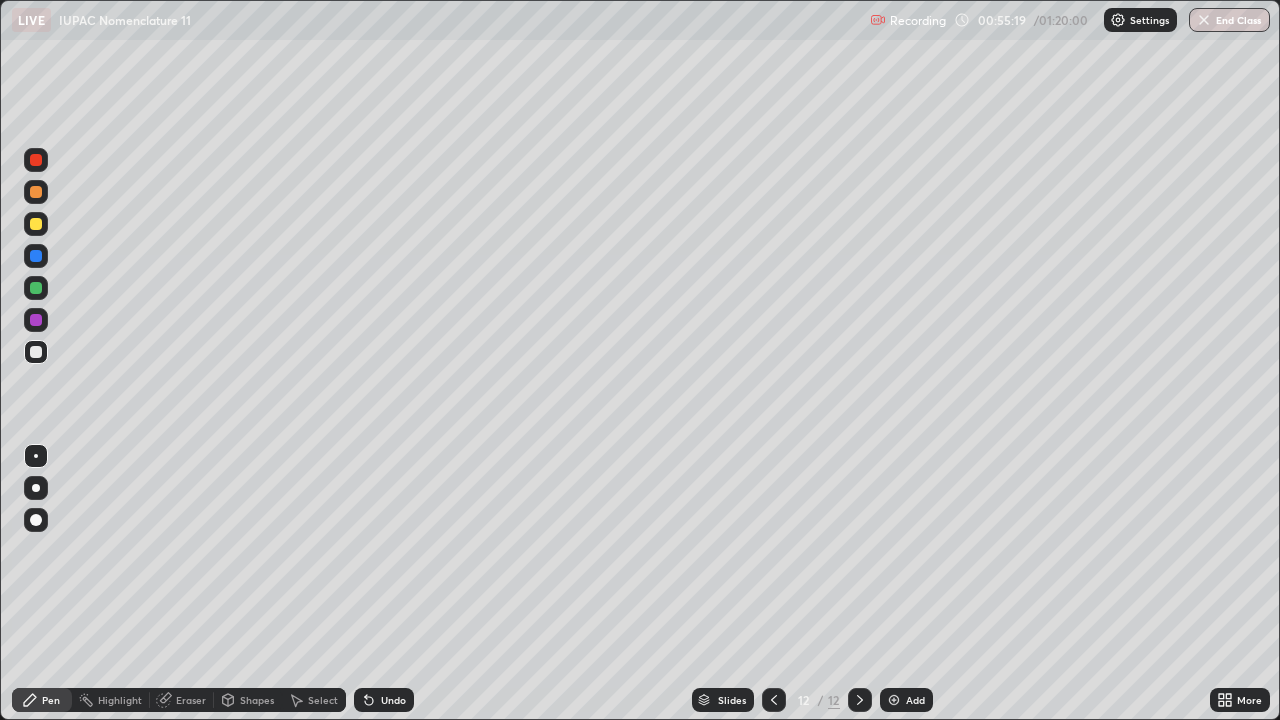 click at bounding box center [36, 224] 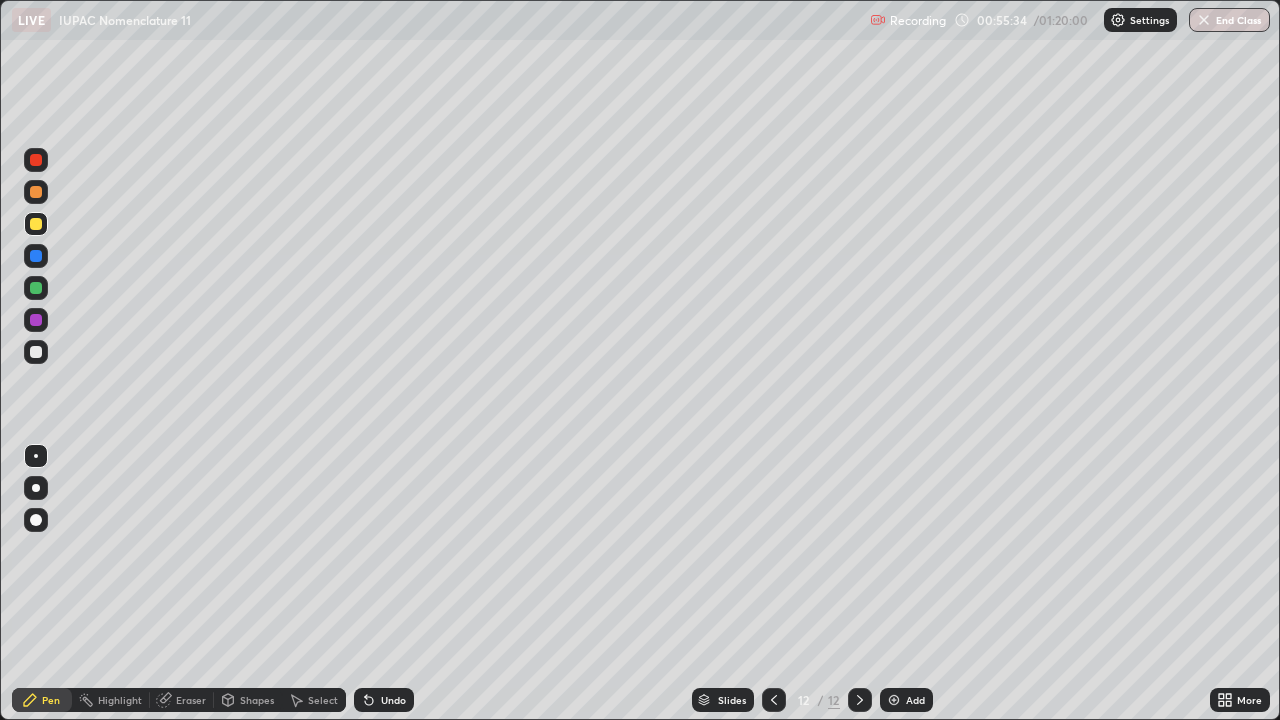 click at bounding box center [36, 352] 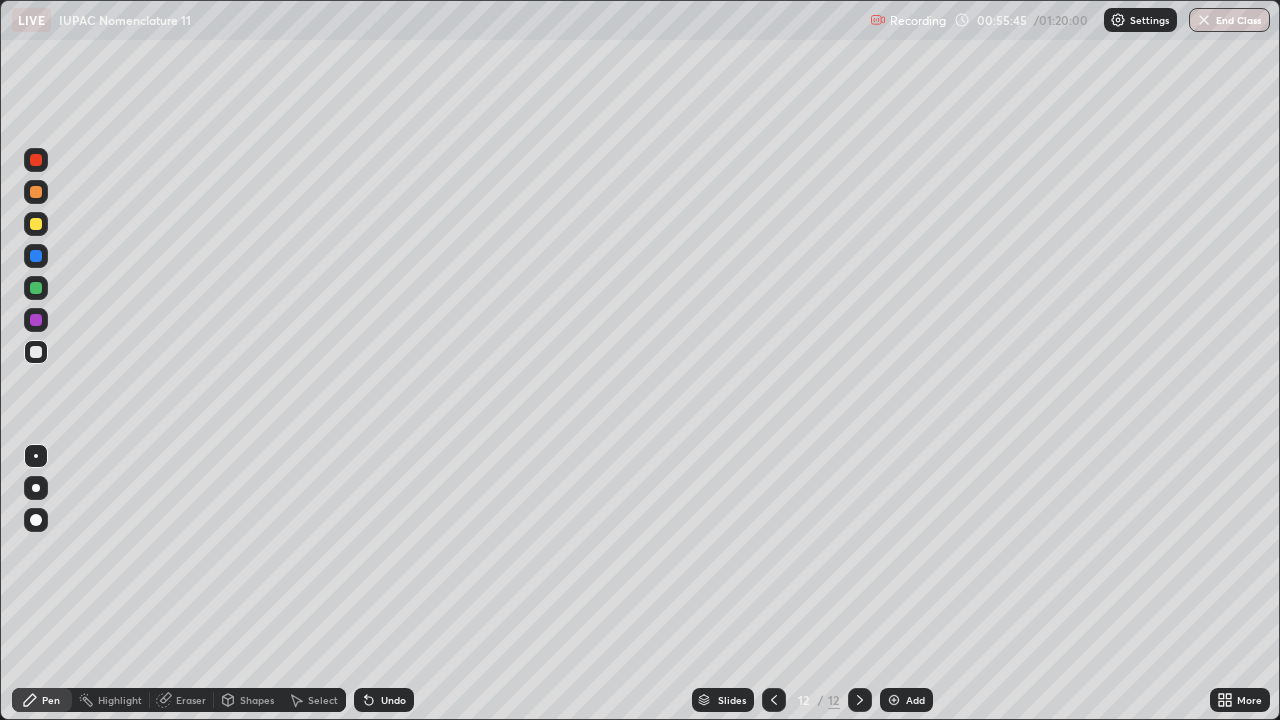 click at bounding box center (894, 700) 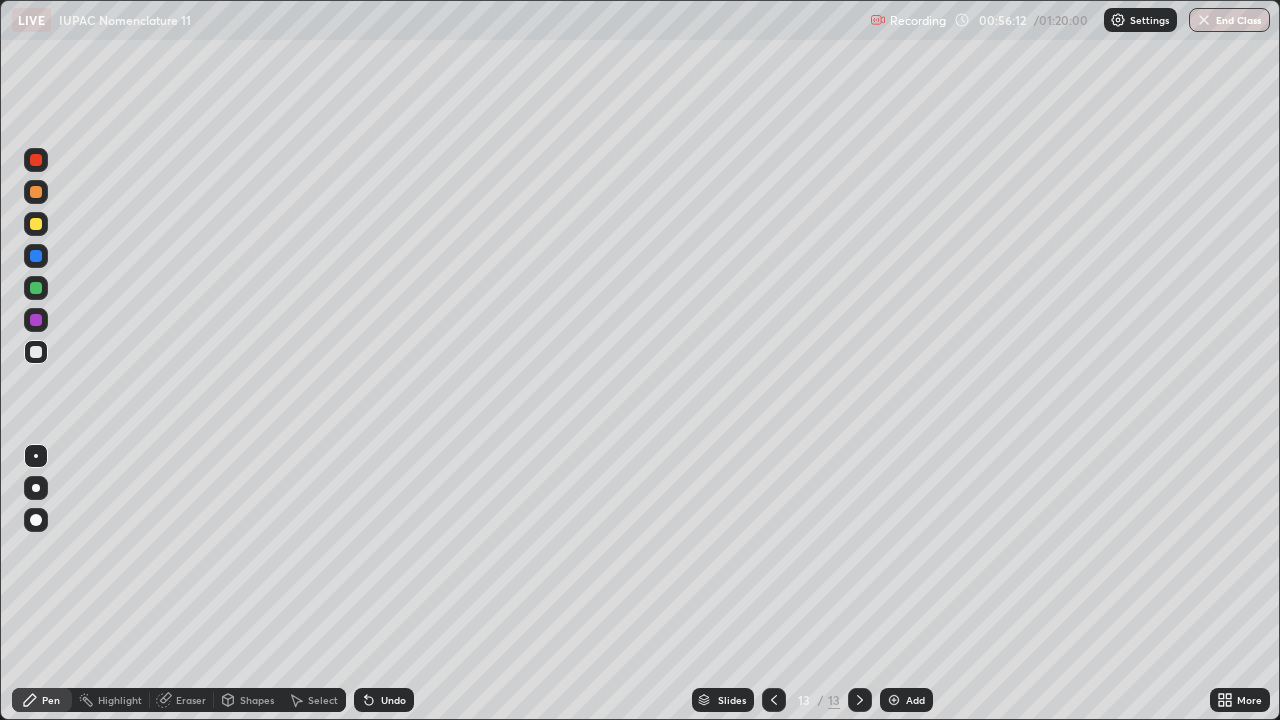 click on "Undo" at bounding box center (393, 700) 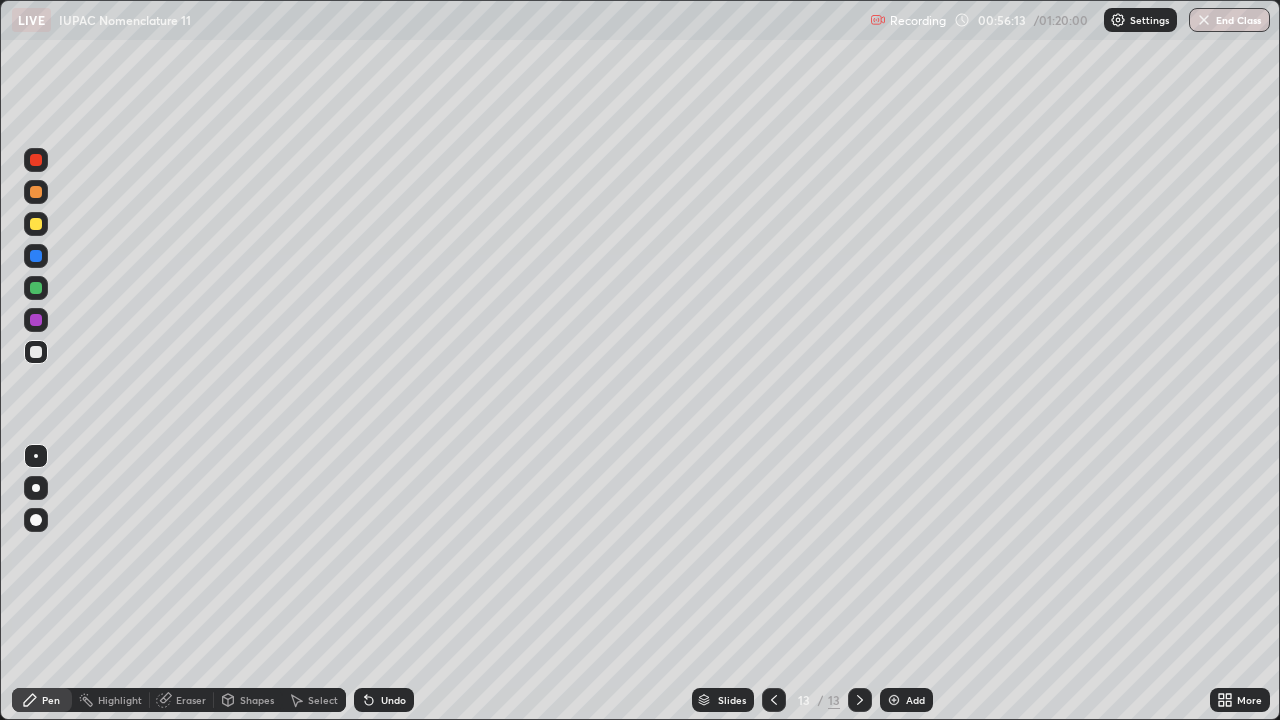click on "Undo" at bounding box center [393, 700] 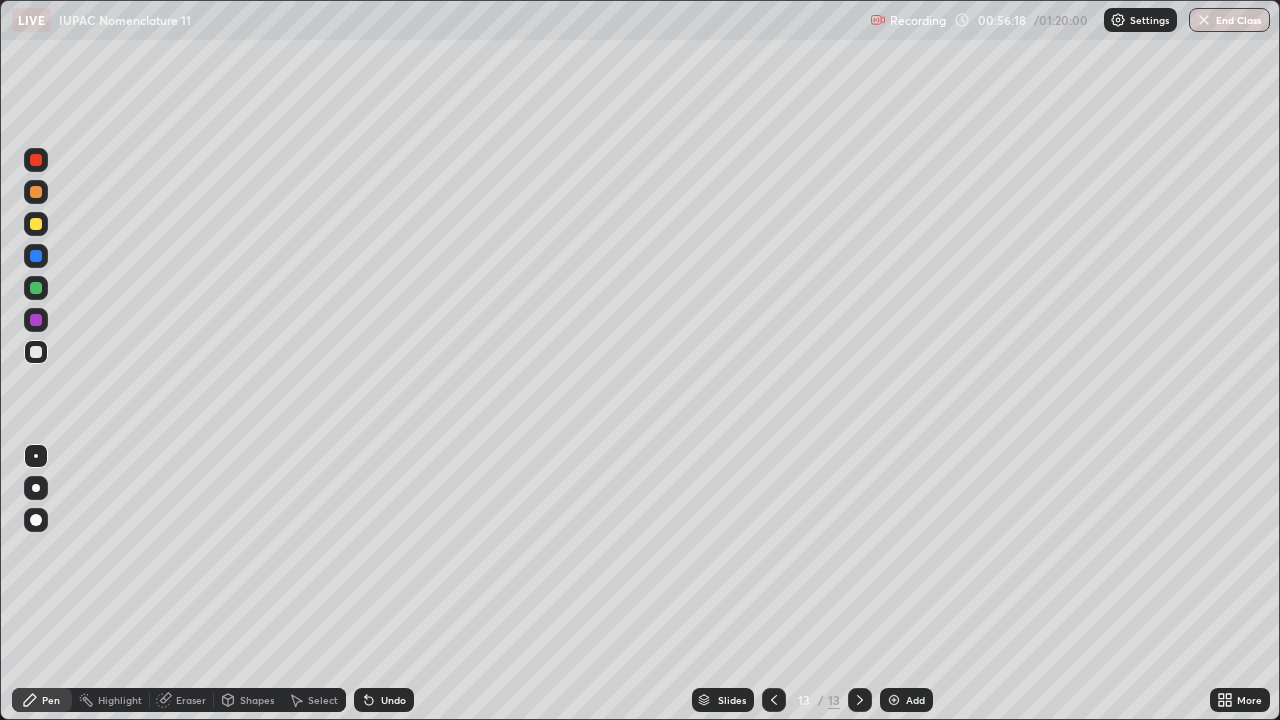 click on "Eraser" at bounding box center (191, 700) 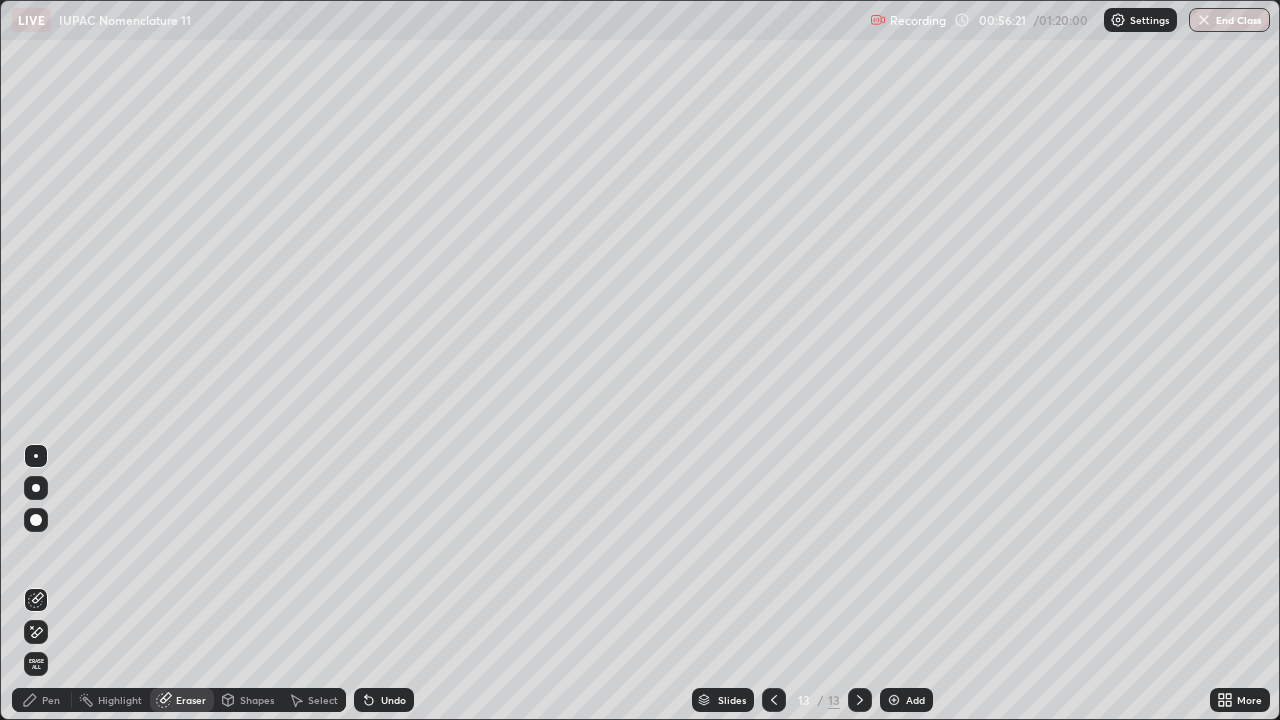 click on "Pen" at bounding box center (51, 700) 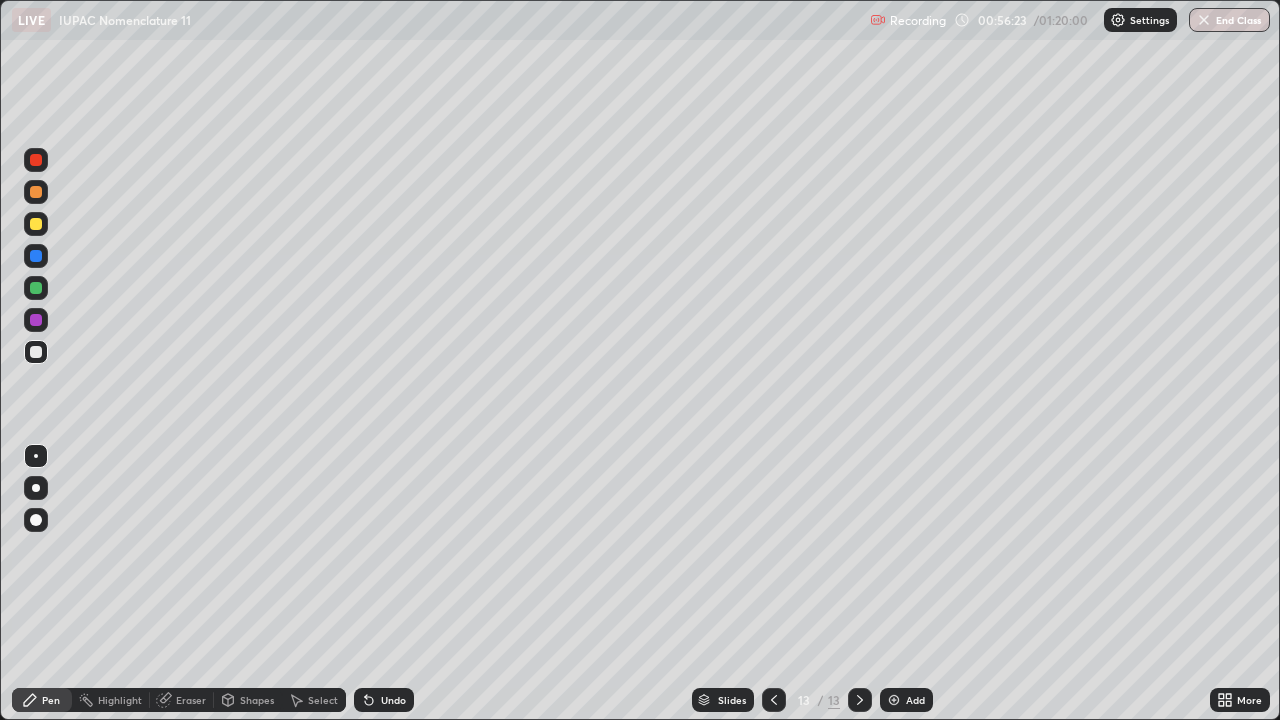 click at bounding box center [36, 224] 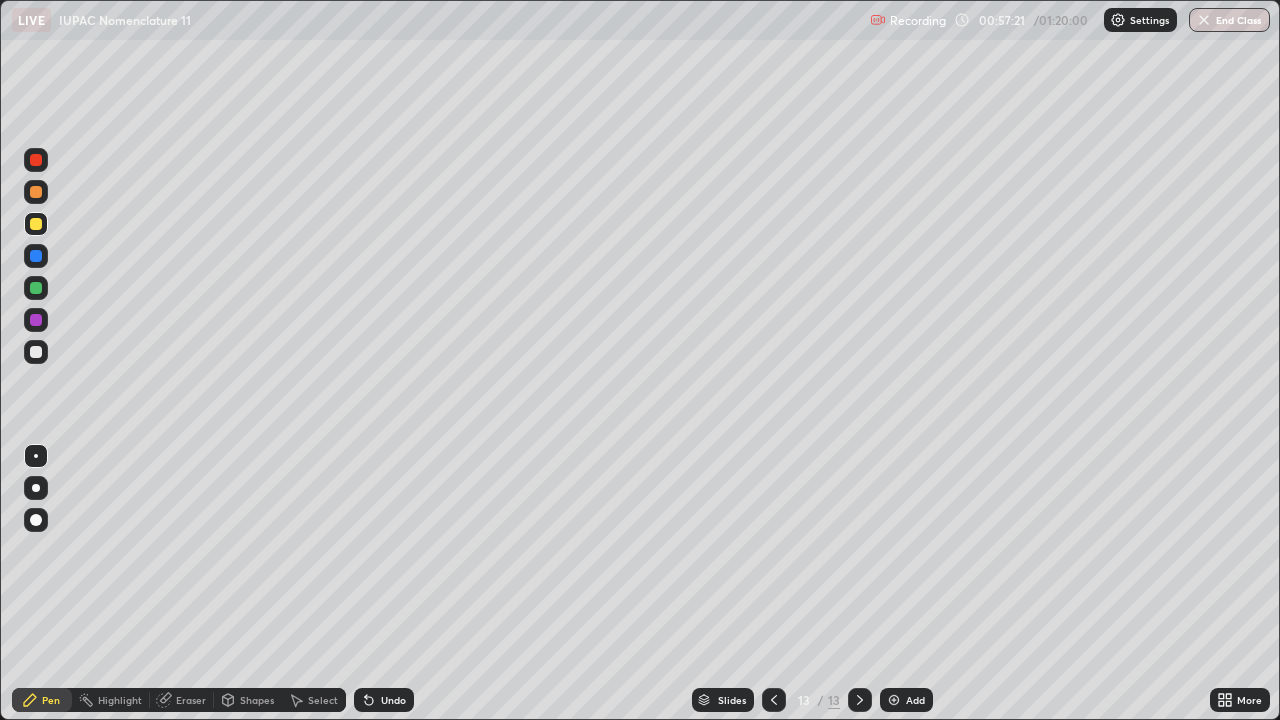 click on "Eraser" at bounding box center [191, 700] 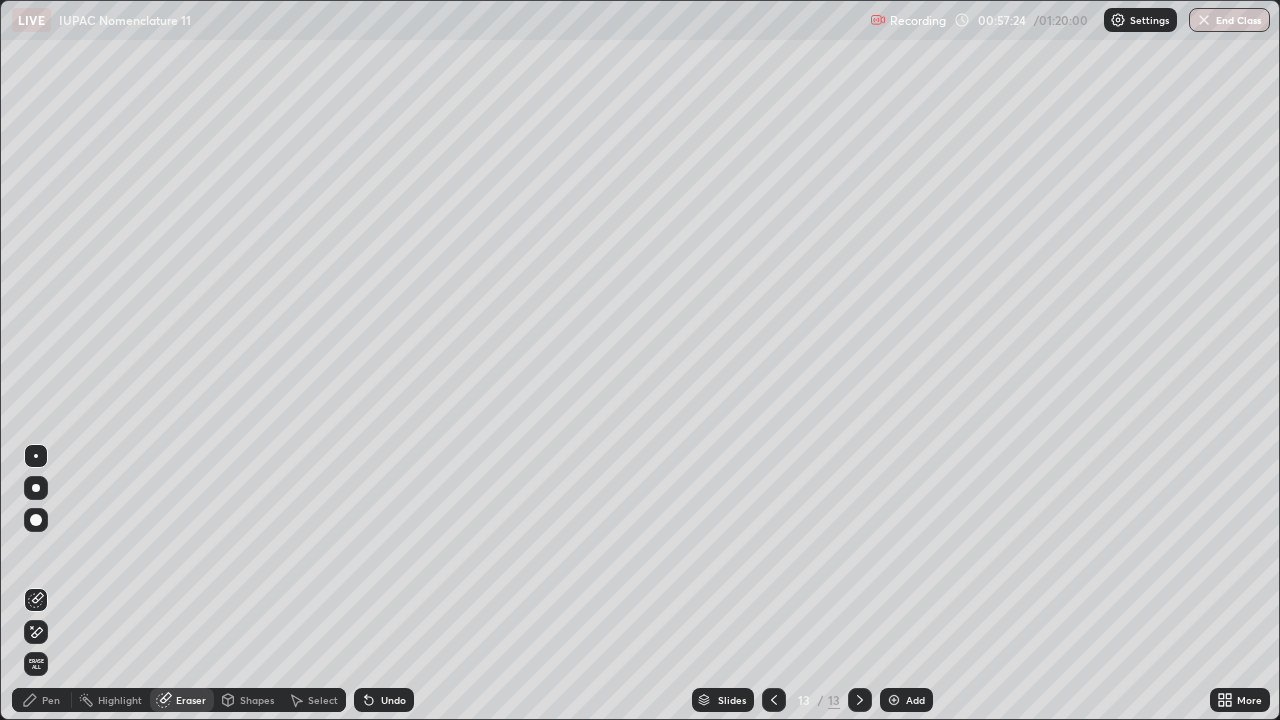 click on "Pen" at bounding box center [51, 700] 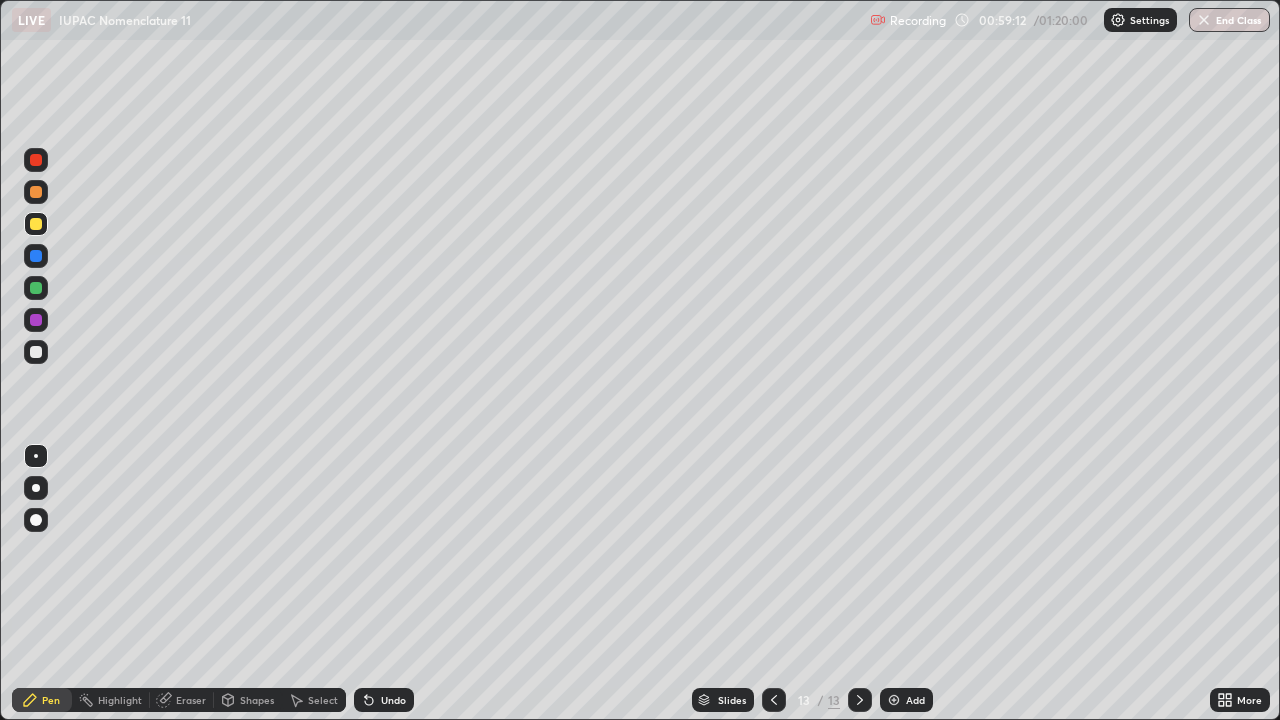 click at bounding box center [36, 352] 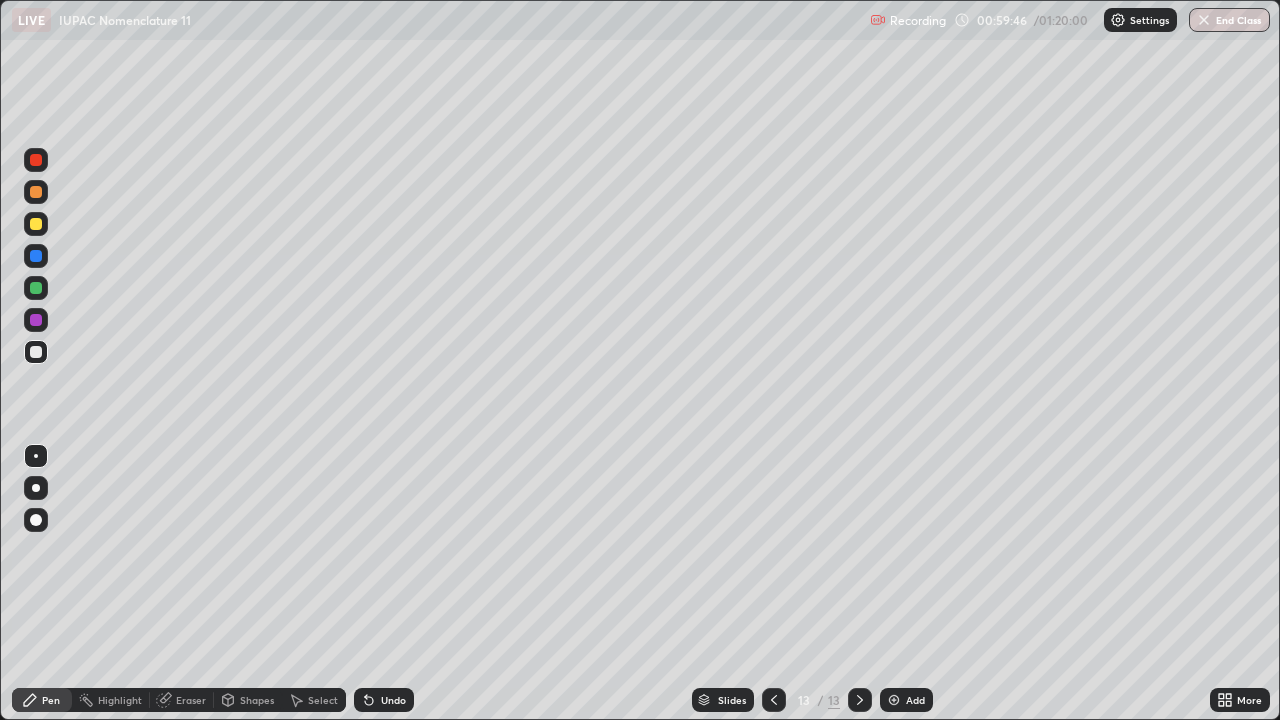 click at bounding box center (894, 700) 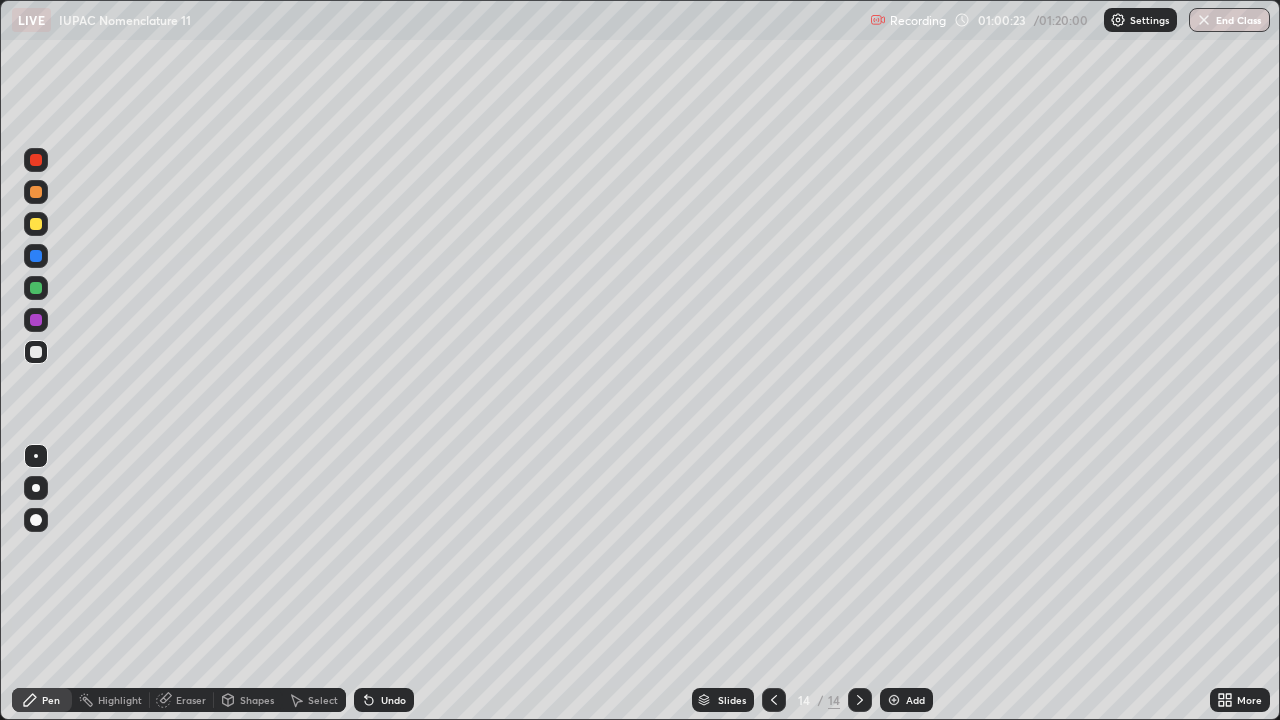 click on "Eraser" at bounding box center [191, 700] 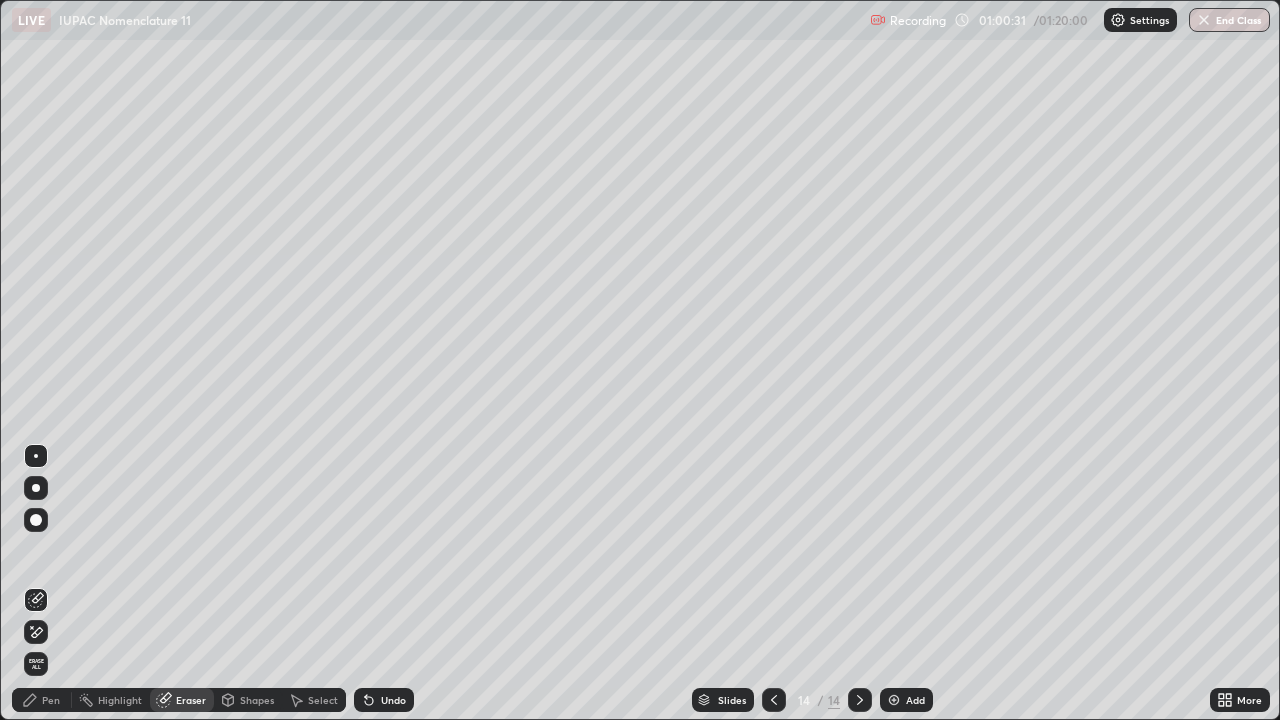 click on "Pen" at bounding box center [51, 700] 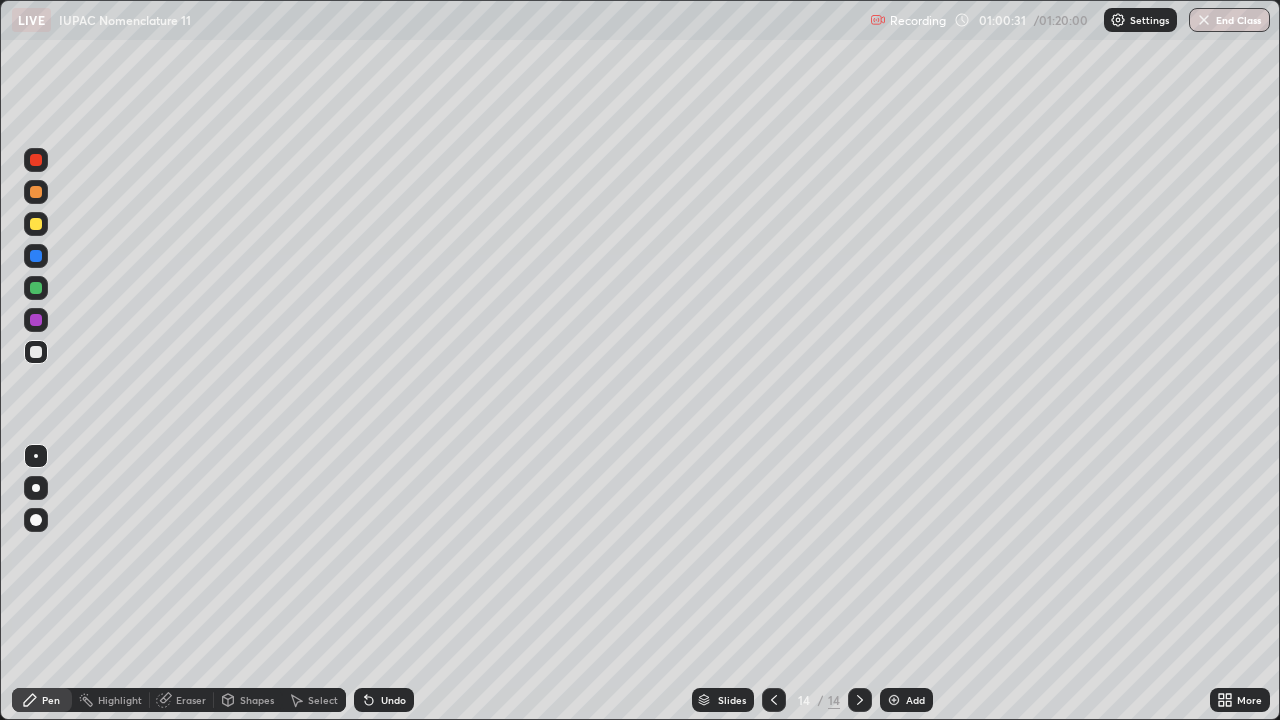 click at bounding box center [36, 224] 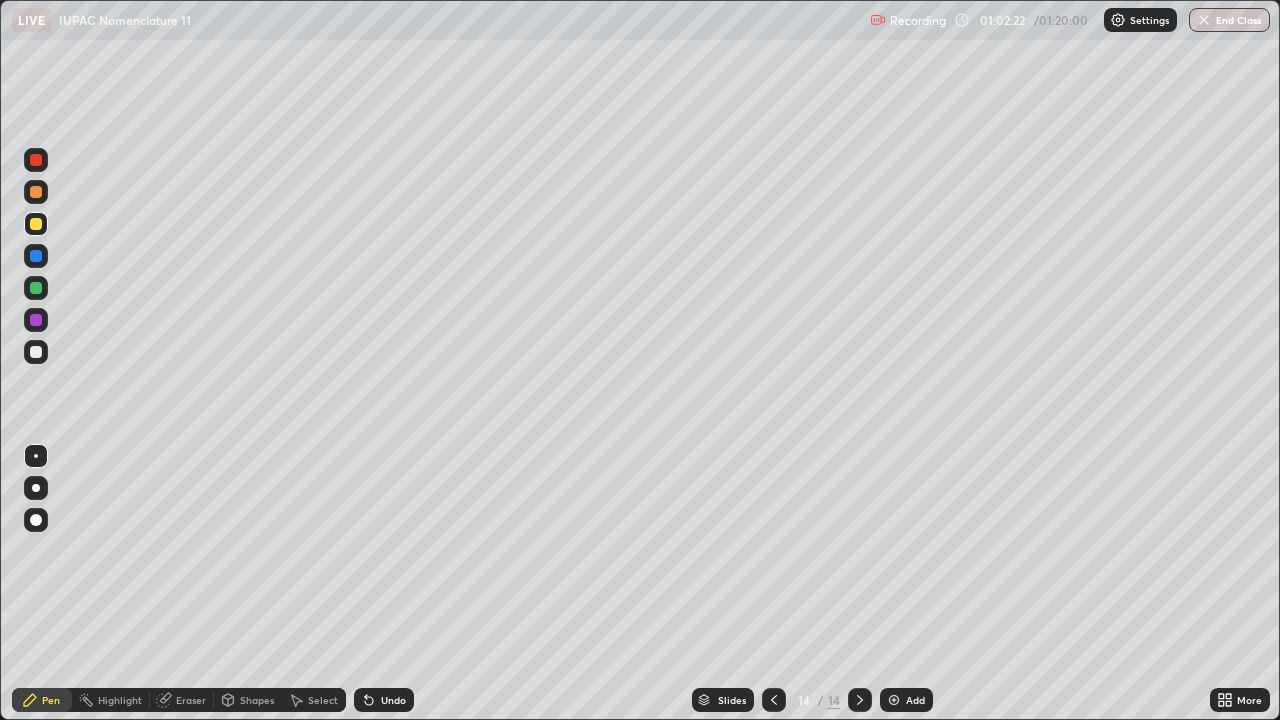 click on "Undo" at bounding box center (384, 700) 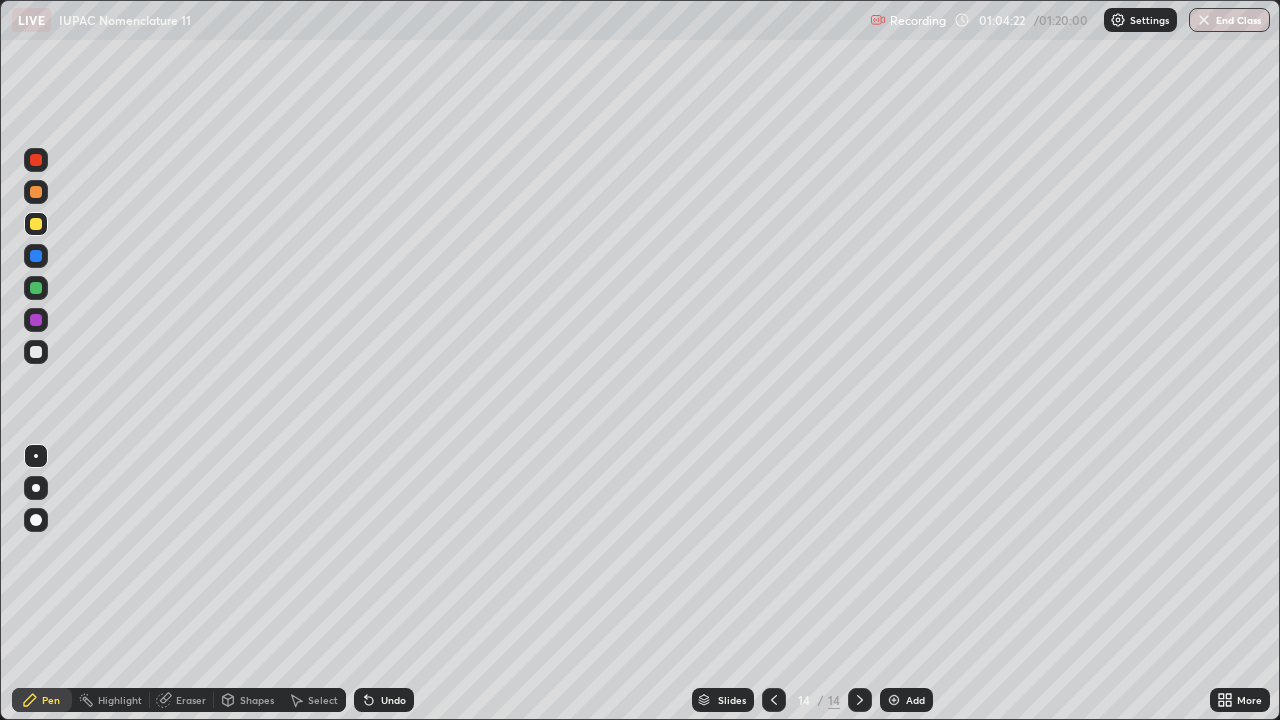 click at bounding box center [36, 352] 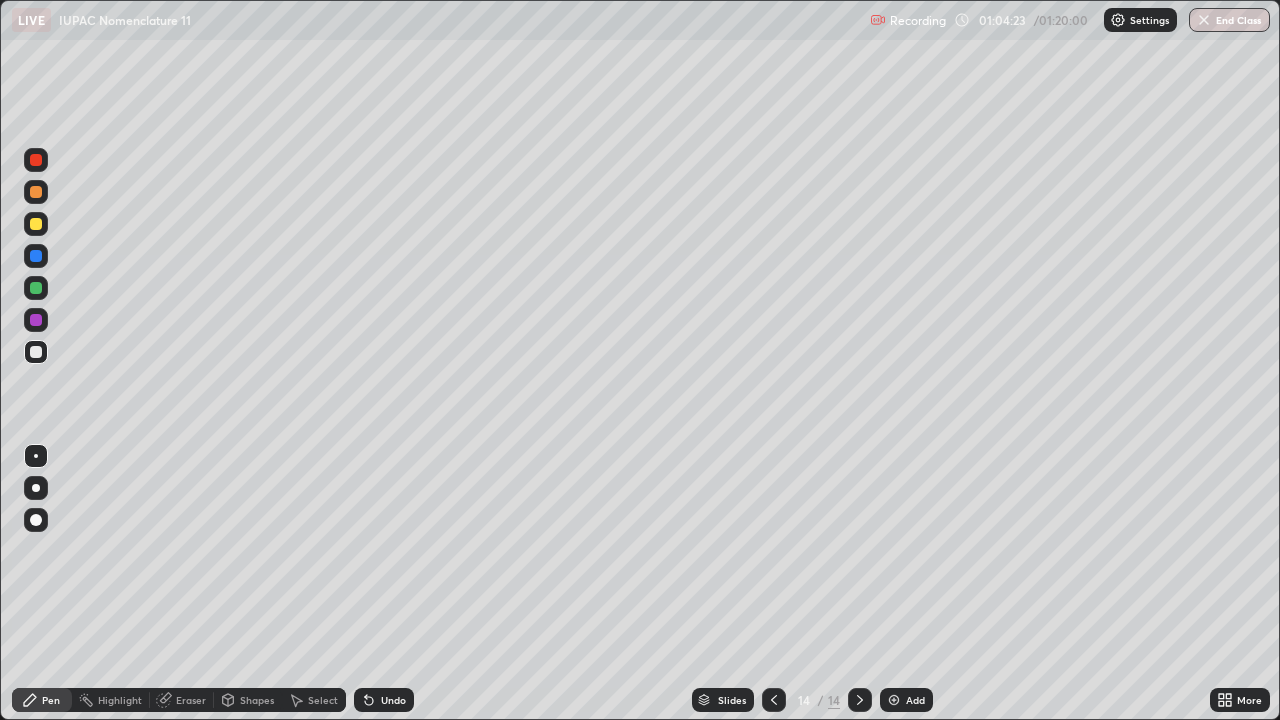 click at bounding box center (36, 352) 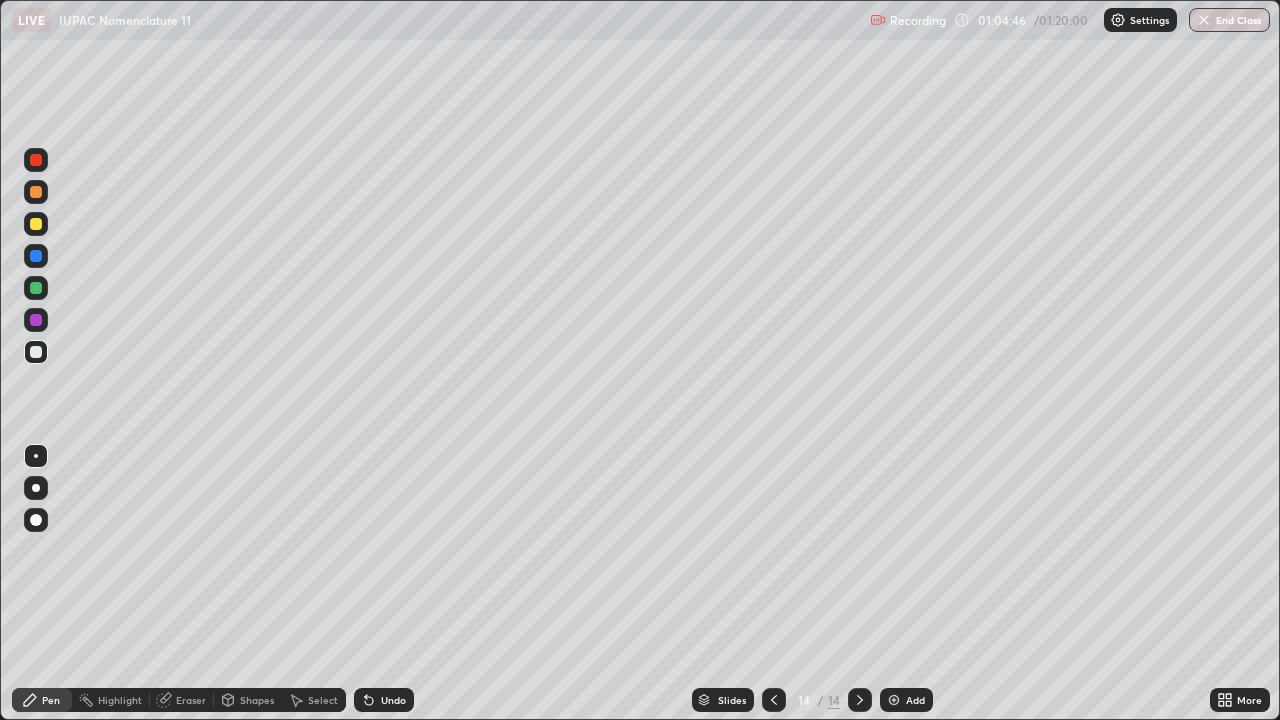 click at bounding box center [894, 700] 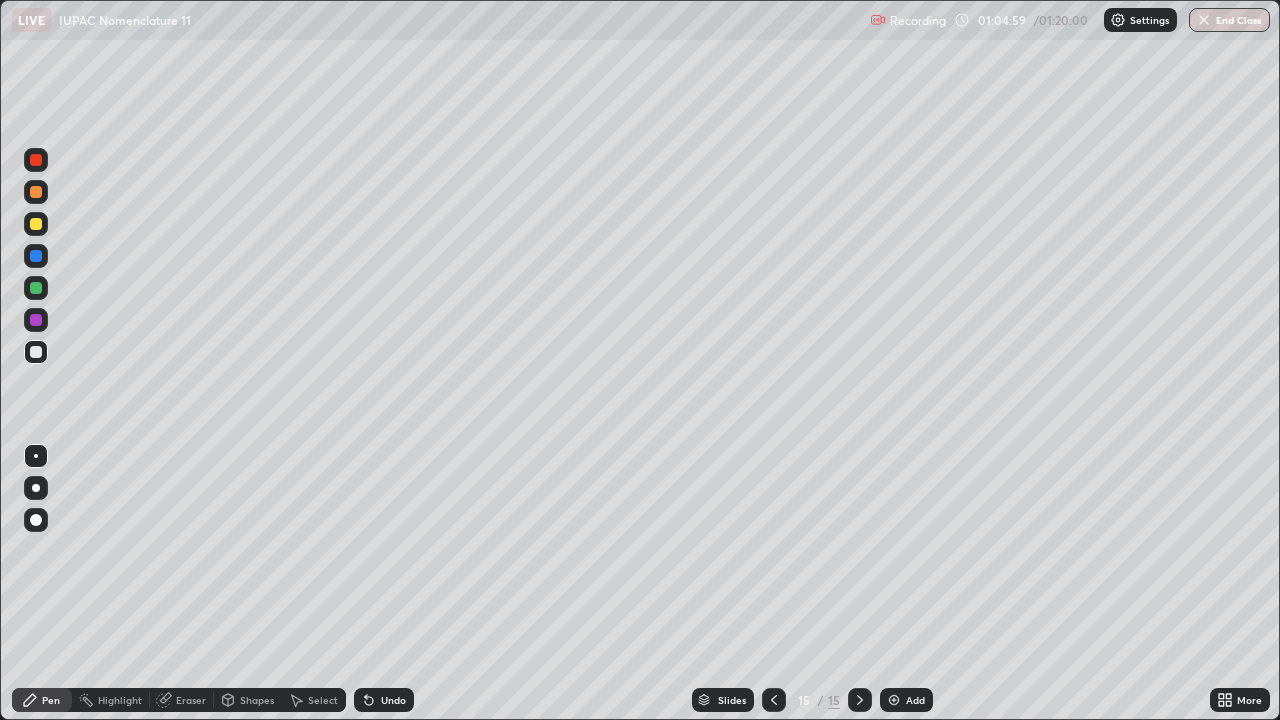 click on "Eraser" at bounding box center [191, 700] 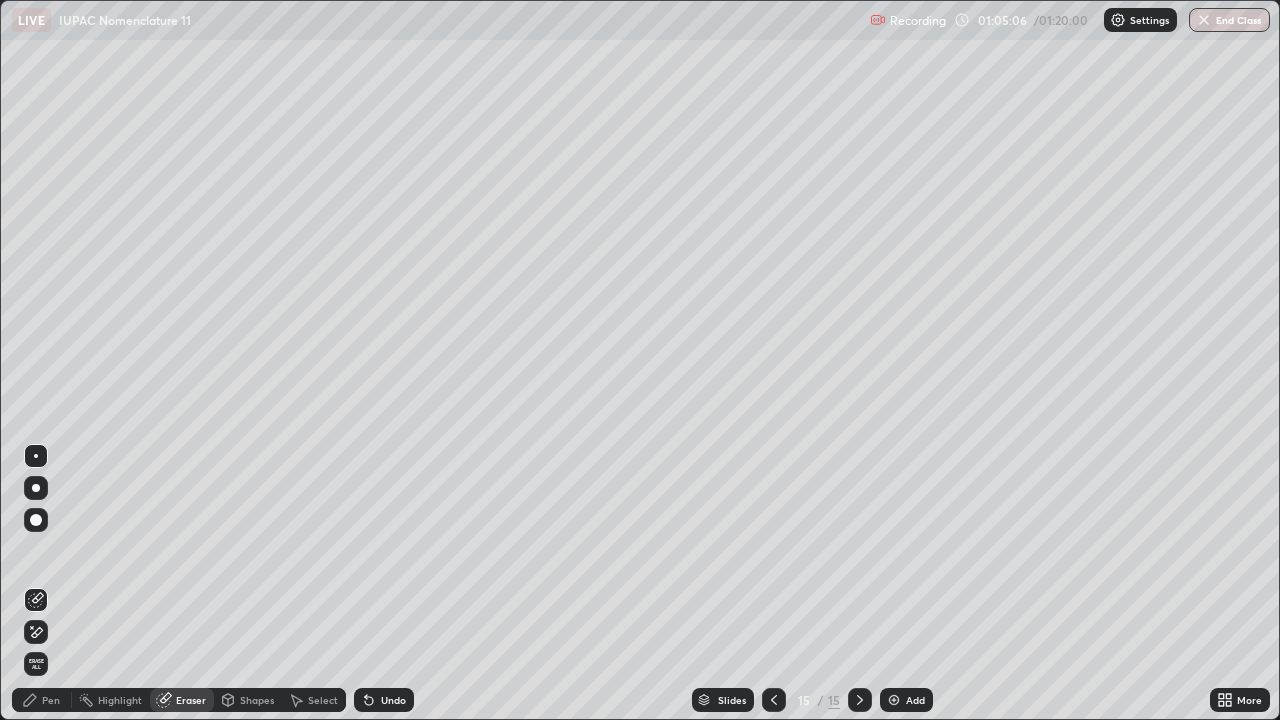 click on "Pen" at bounding box center (51, 700) 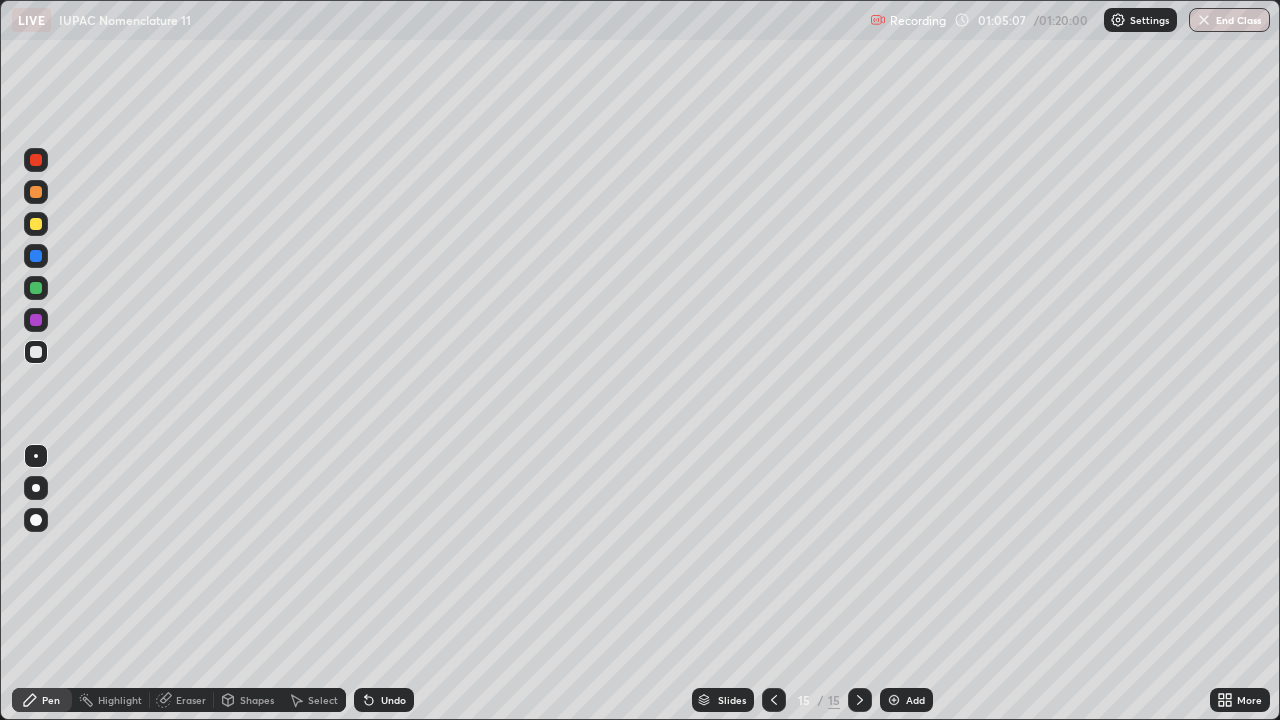 click at bounding box center (36, 224) 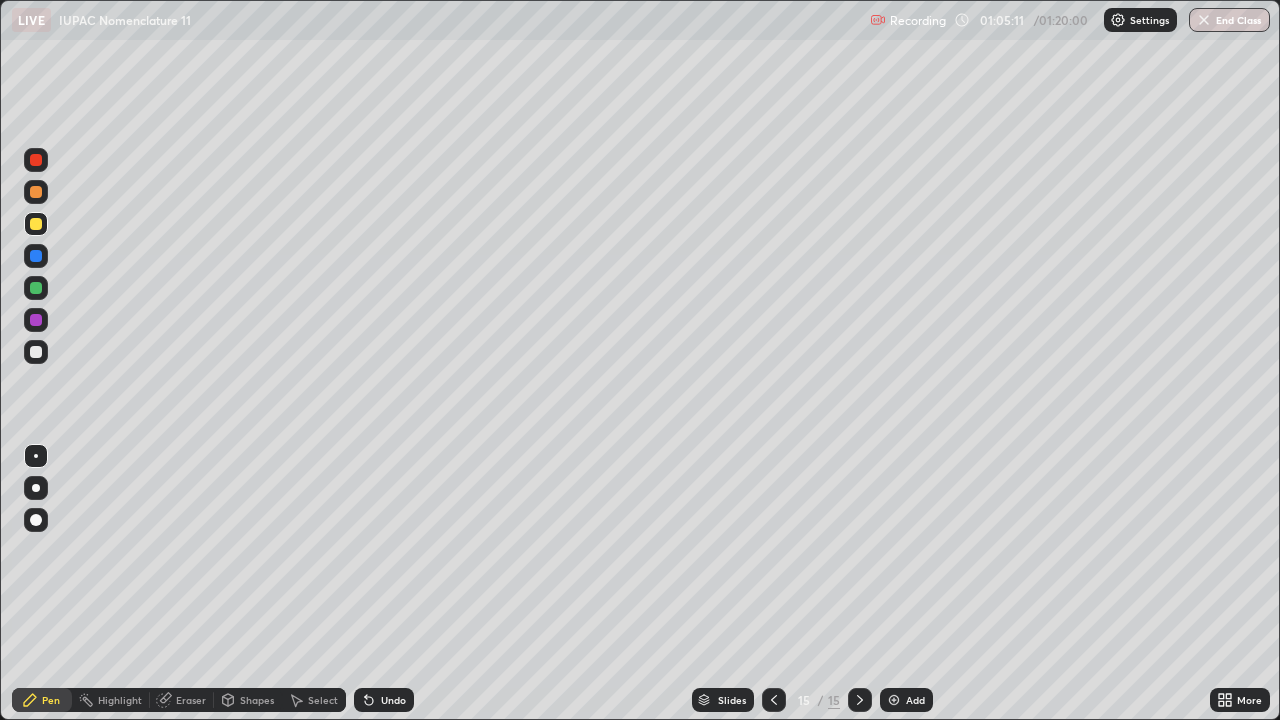 click on "Eraser" at bounding box center (191, 700) 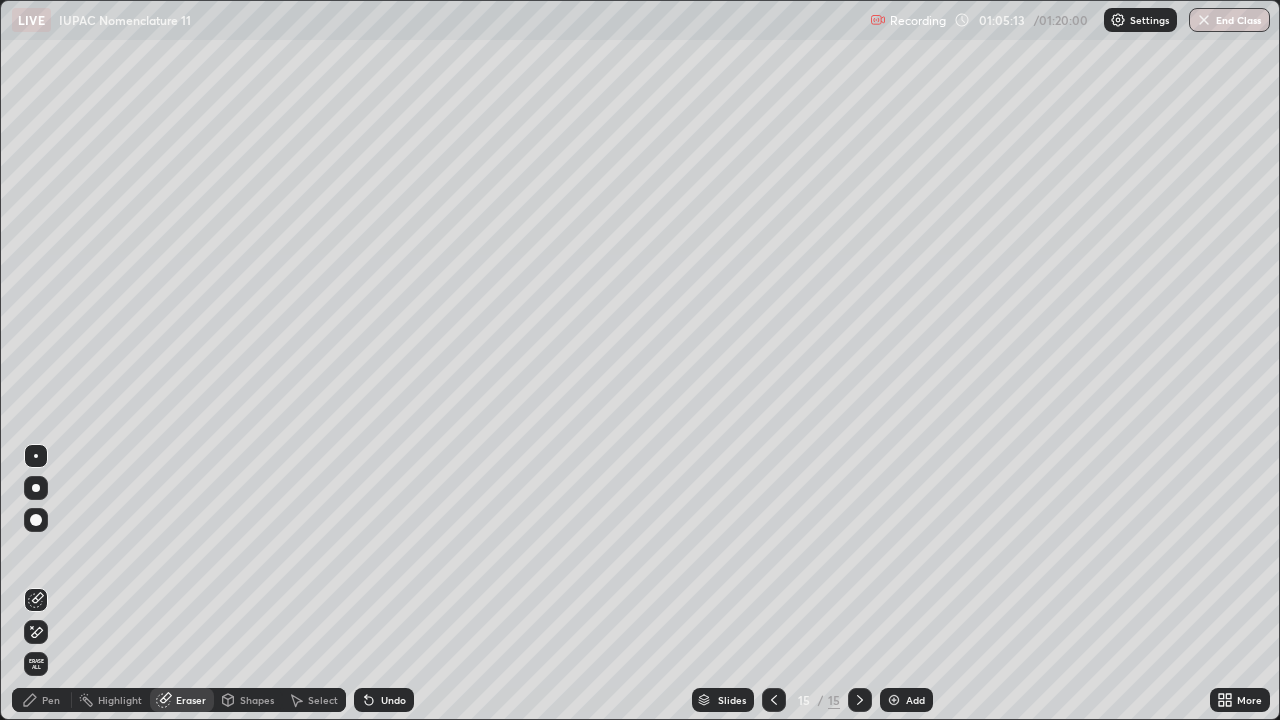 click on "Pen" at bounding box center (51, 700) 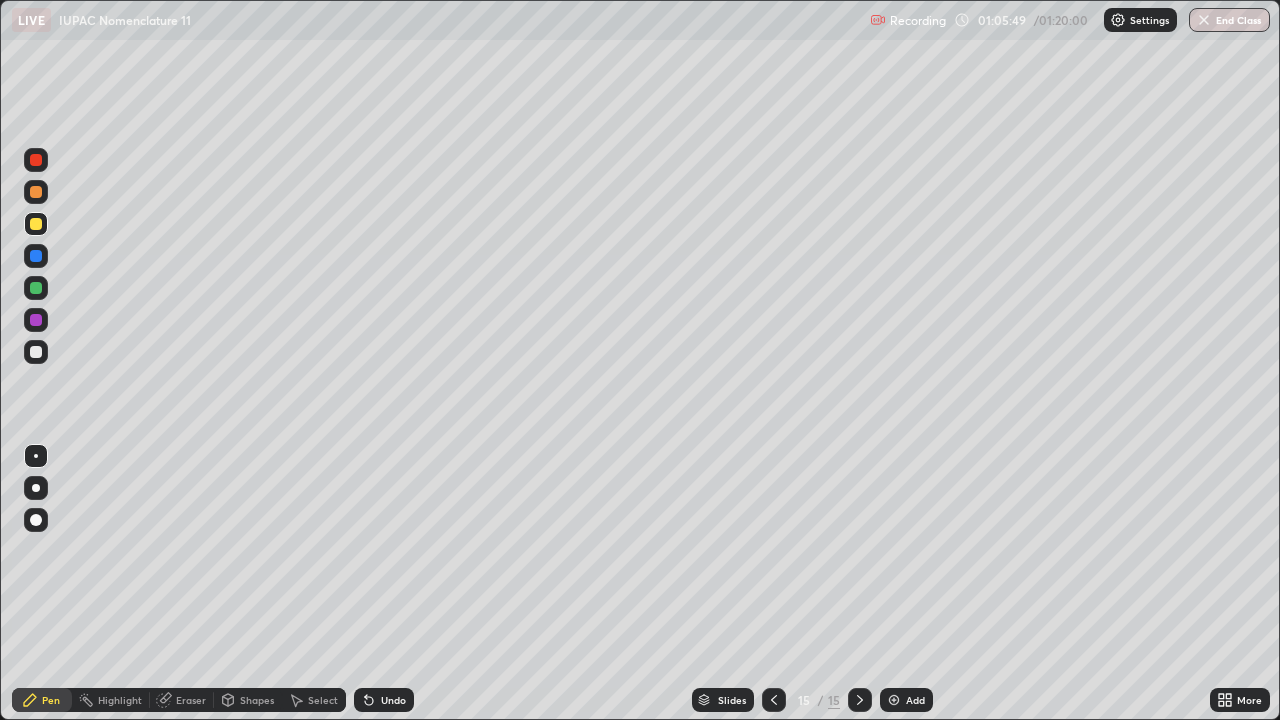click on "Undo" at bounding box center (393, 700) 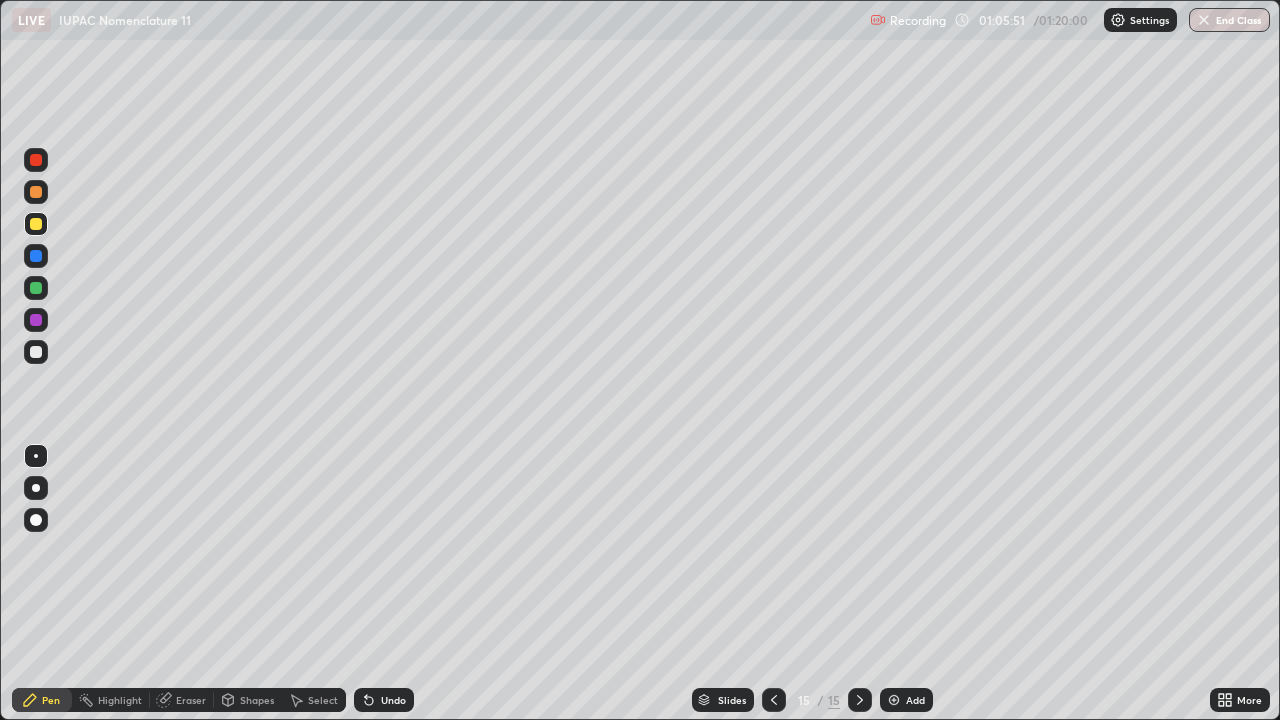 click on "Undo" at bounding box center [393, 700] 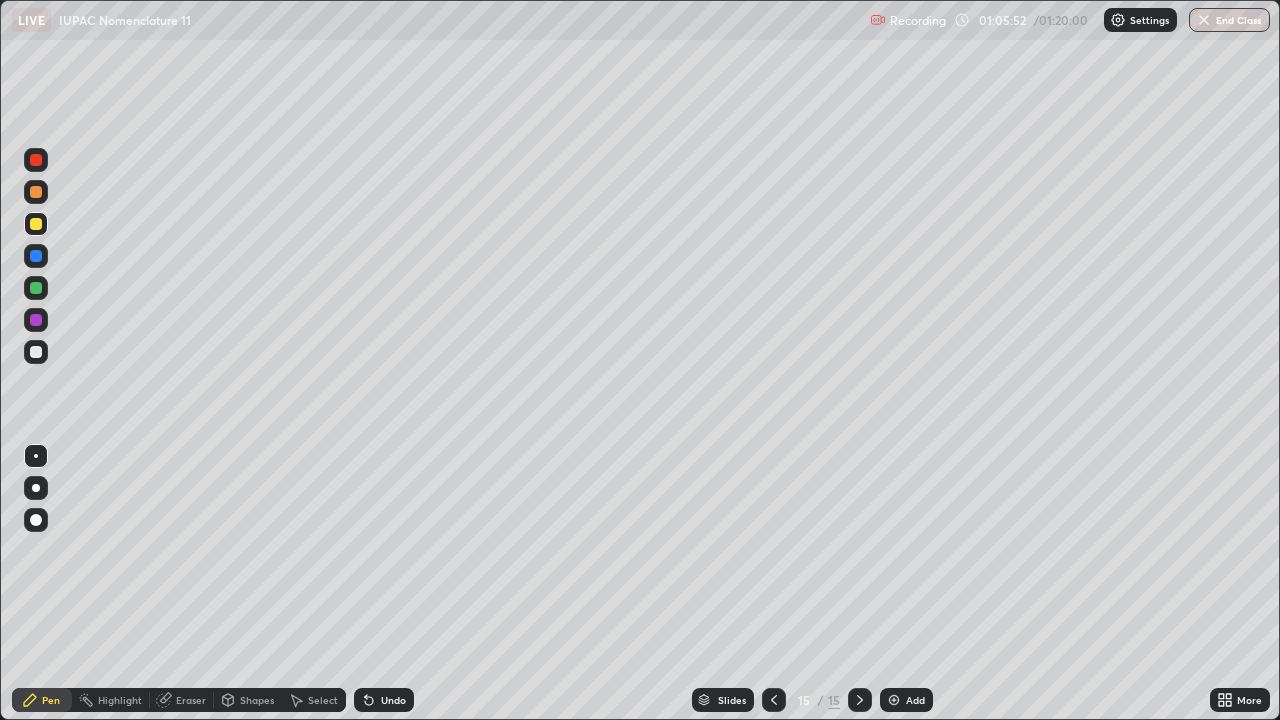 click on "Undo" at bounding box center [393, 700] 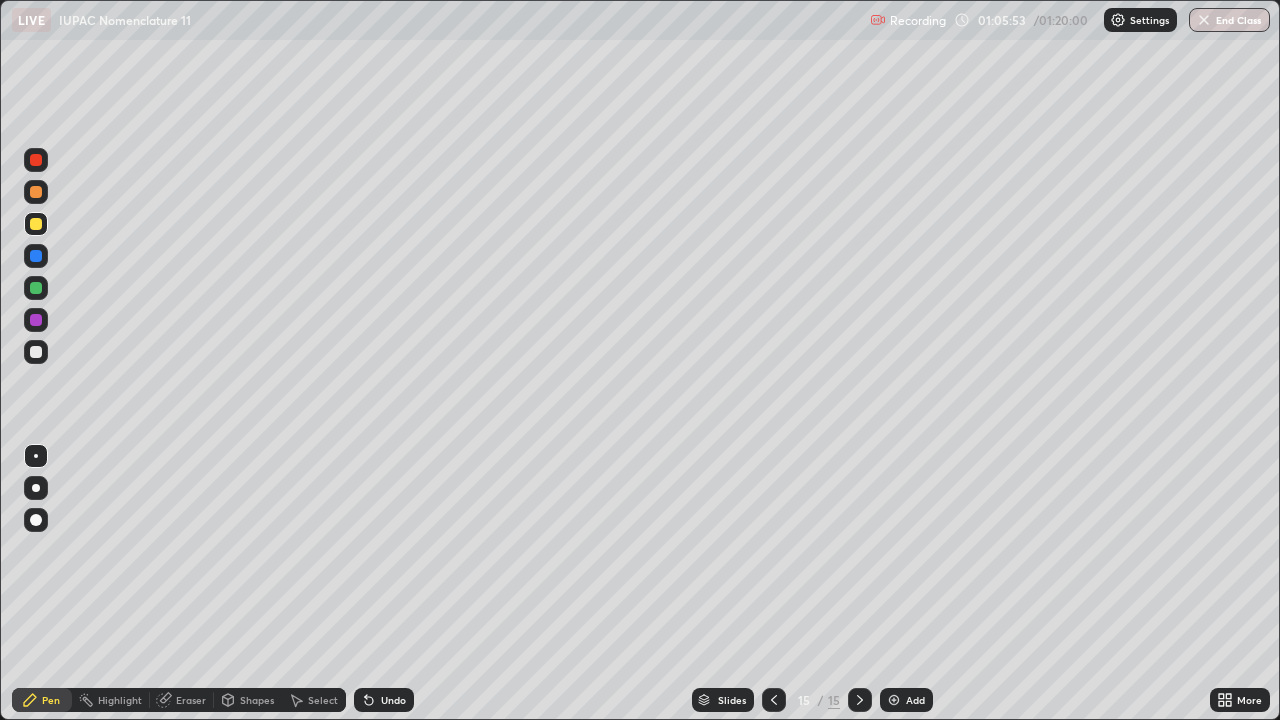 click on "Undo" at bounding box center (393, 700) 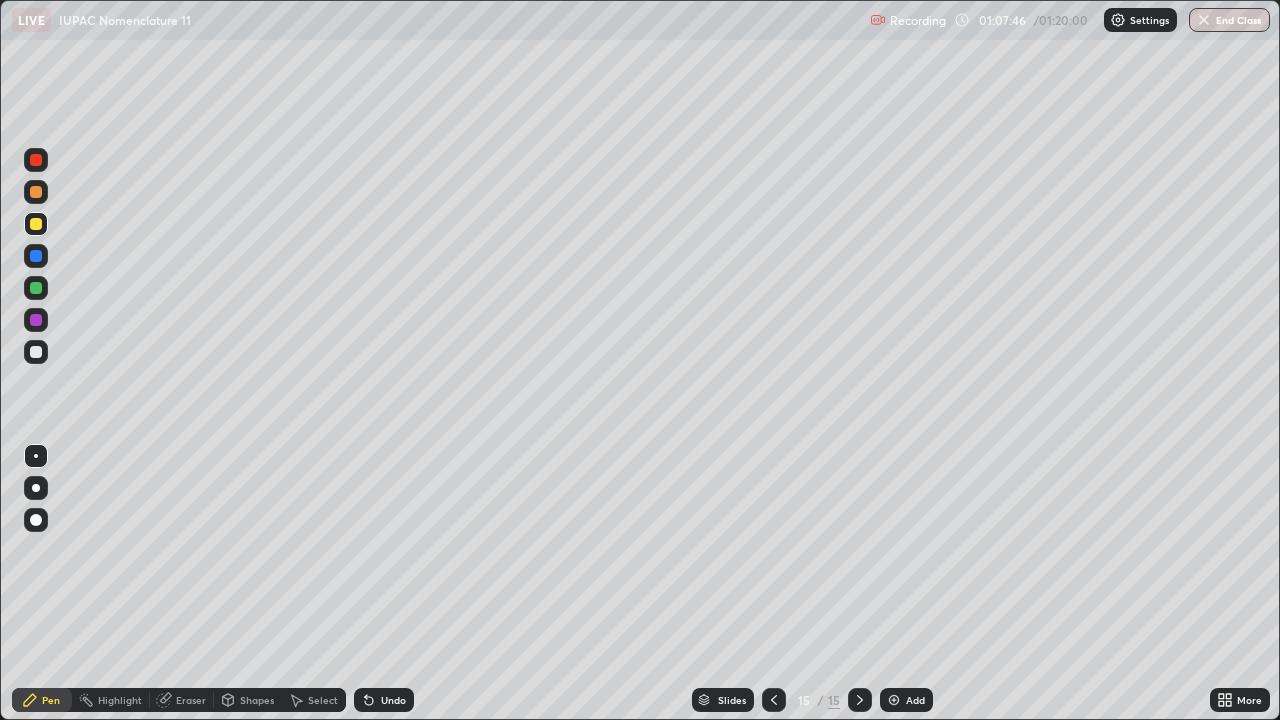 click at bounding box center [36, 352] 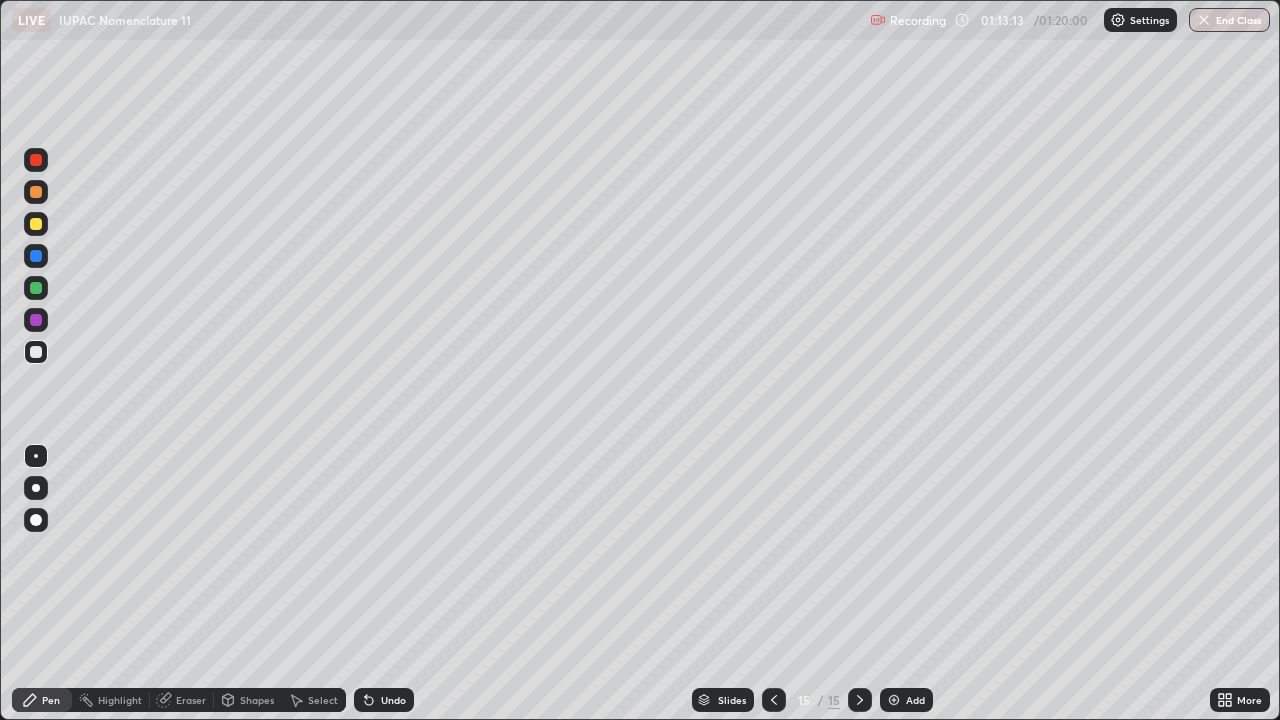 click on "Undo" at bounding box center (393, 700) 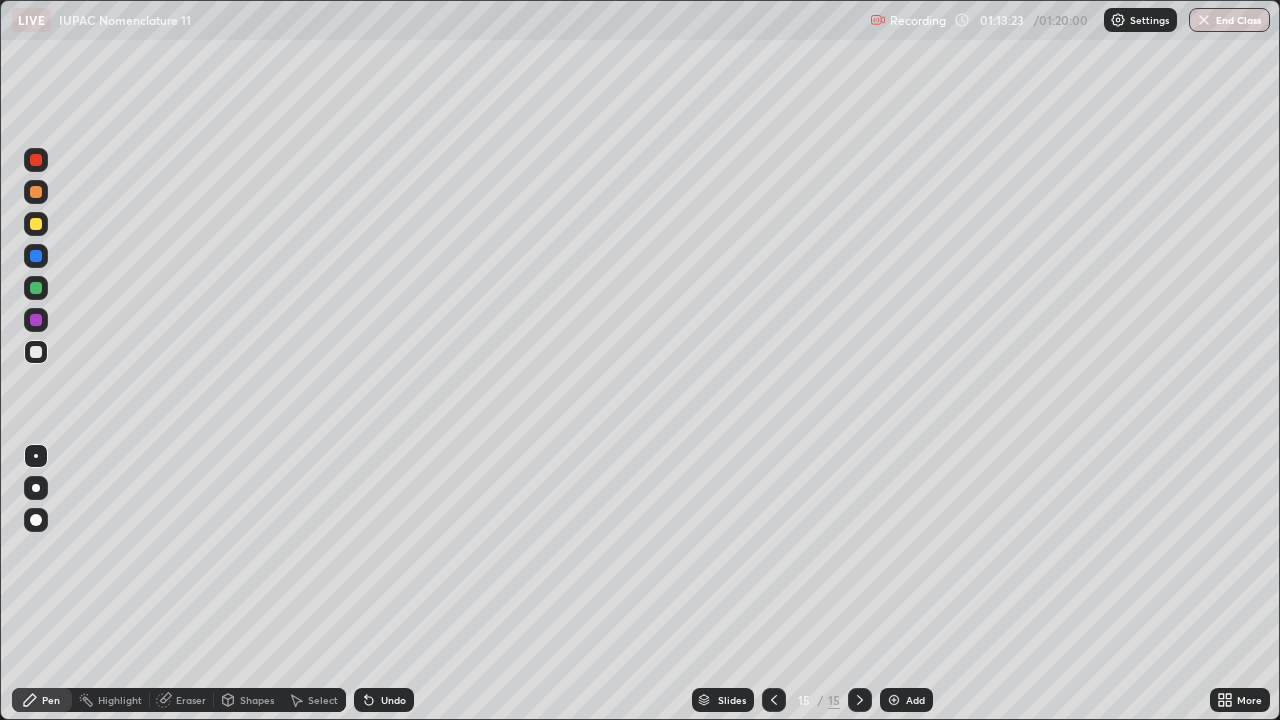 click on "Undo" at bounding box center [393, 700] 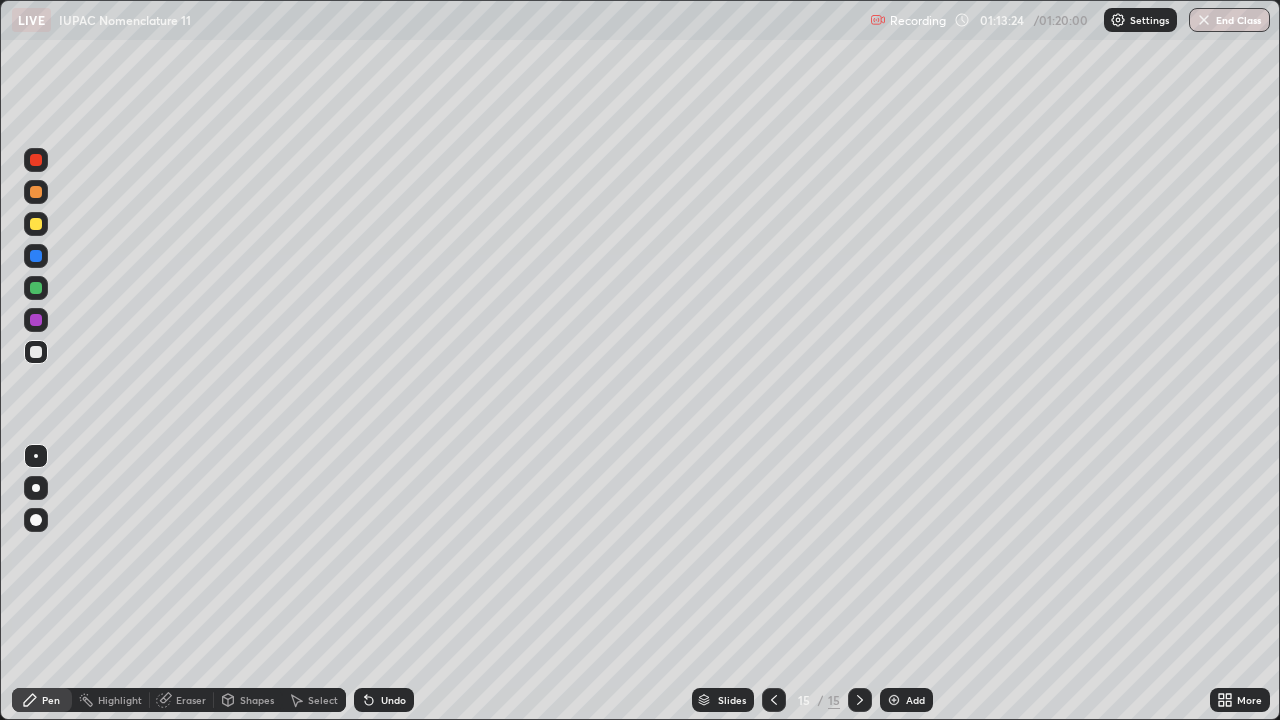 click on "Undo" at bounding box center (393, 700) 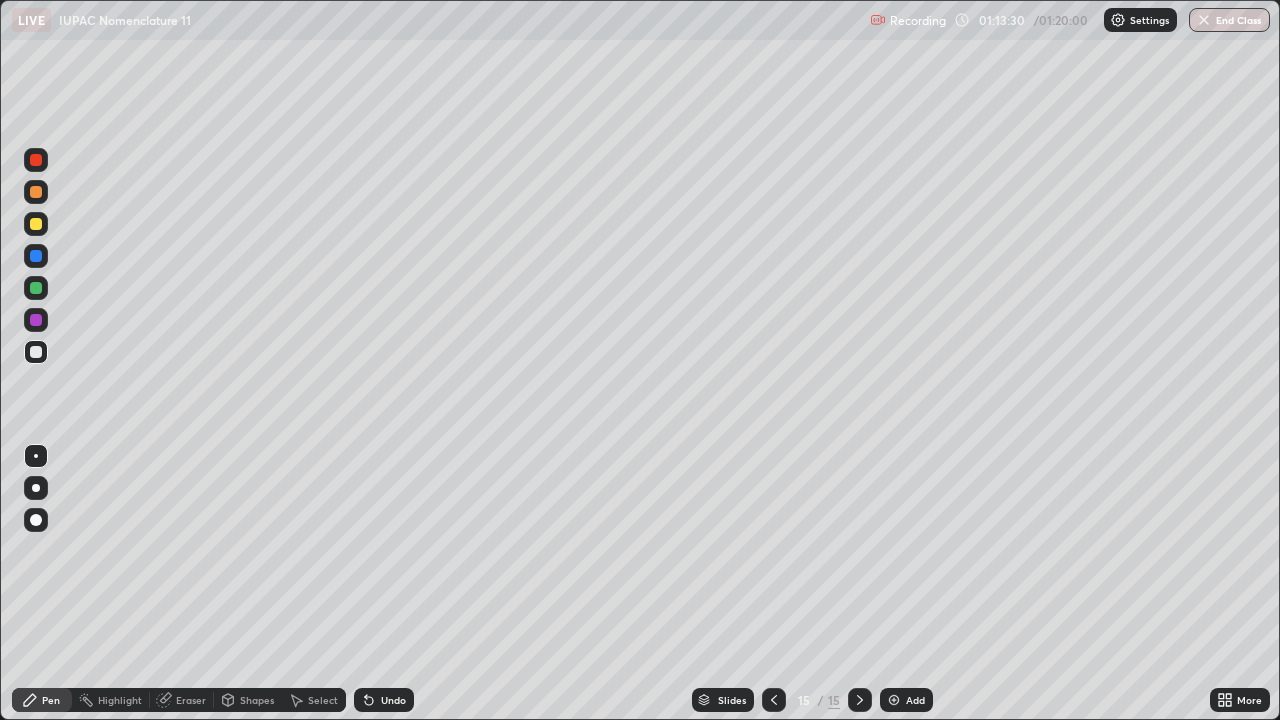 click on "End Class" at bounding box center (1229, 20) 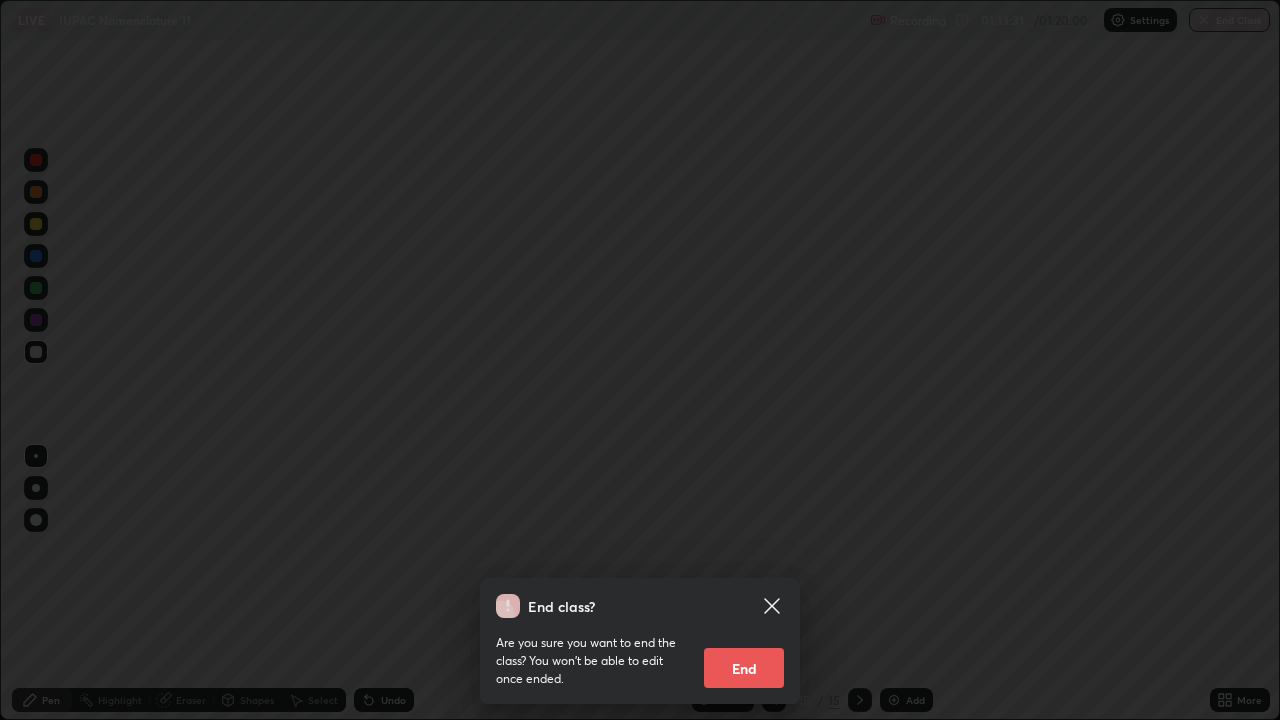 click on "End" at bounding box center [744, 668] 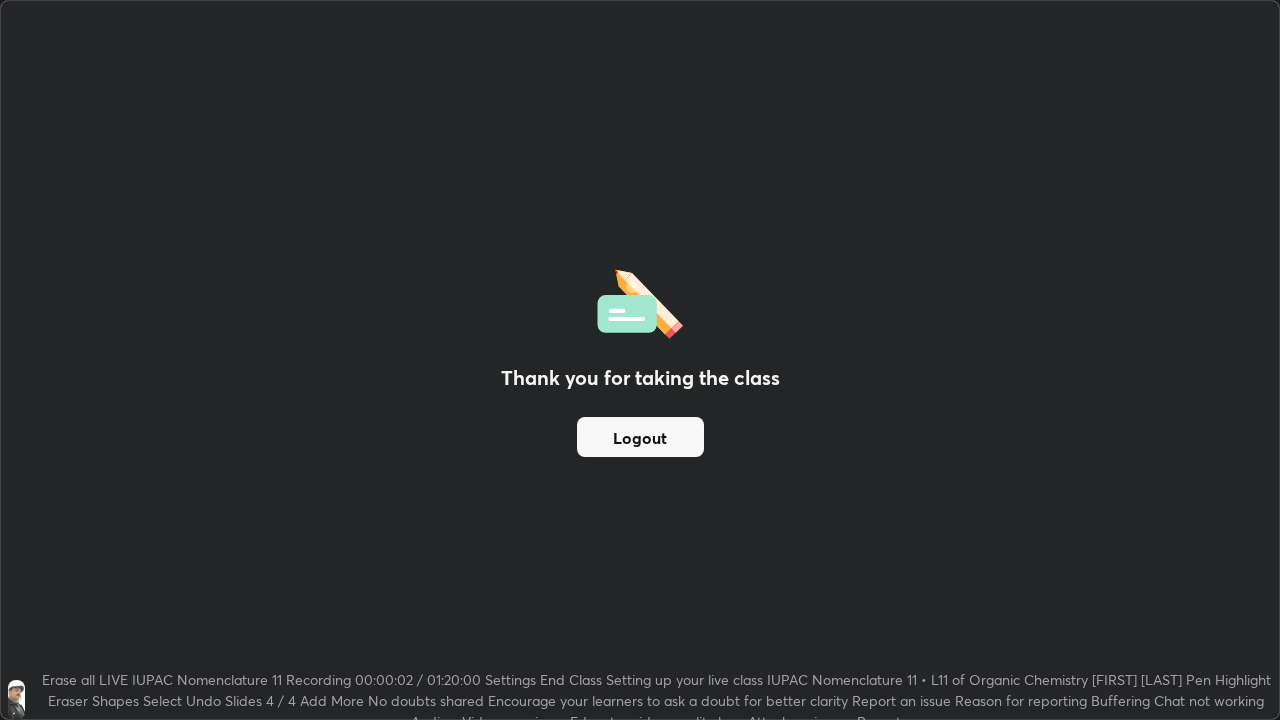 click on "Logout" at bounding box center [640, 437] 